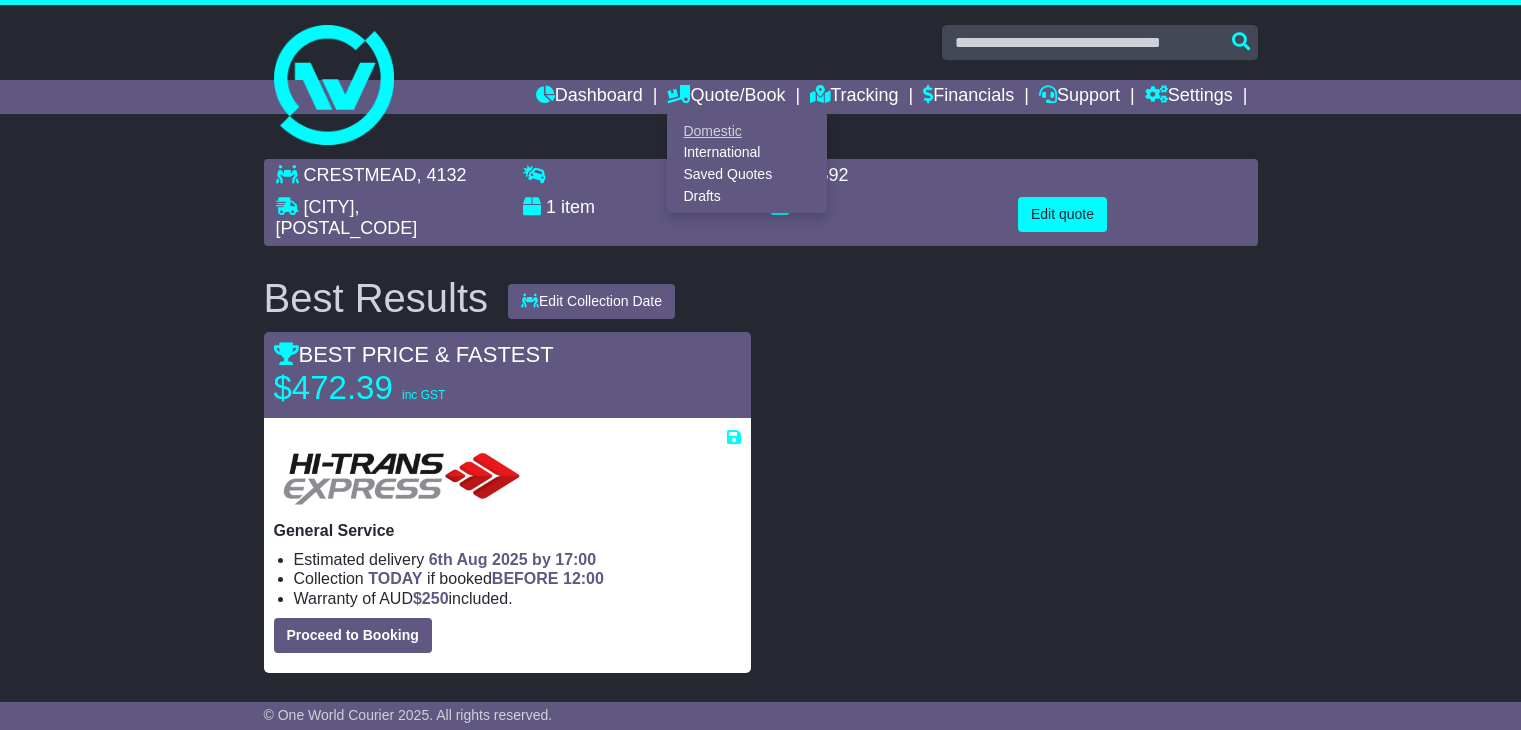 scroll, scrollTop: 0, scrollLeft: 0, axis: both 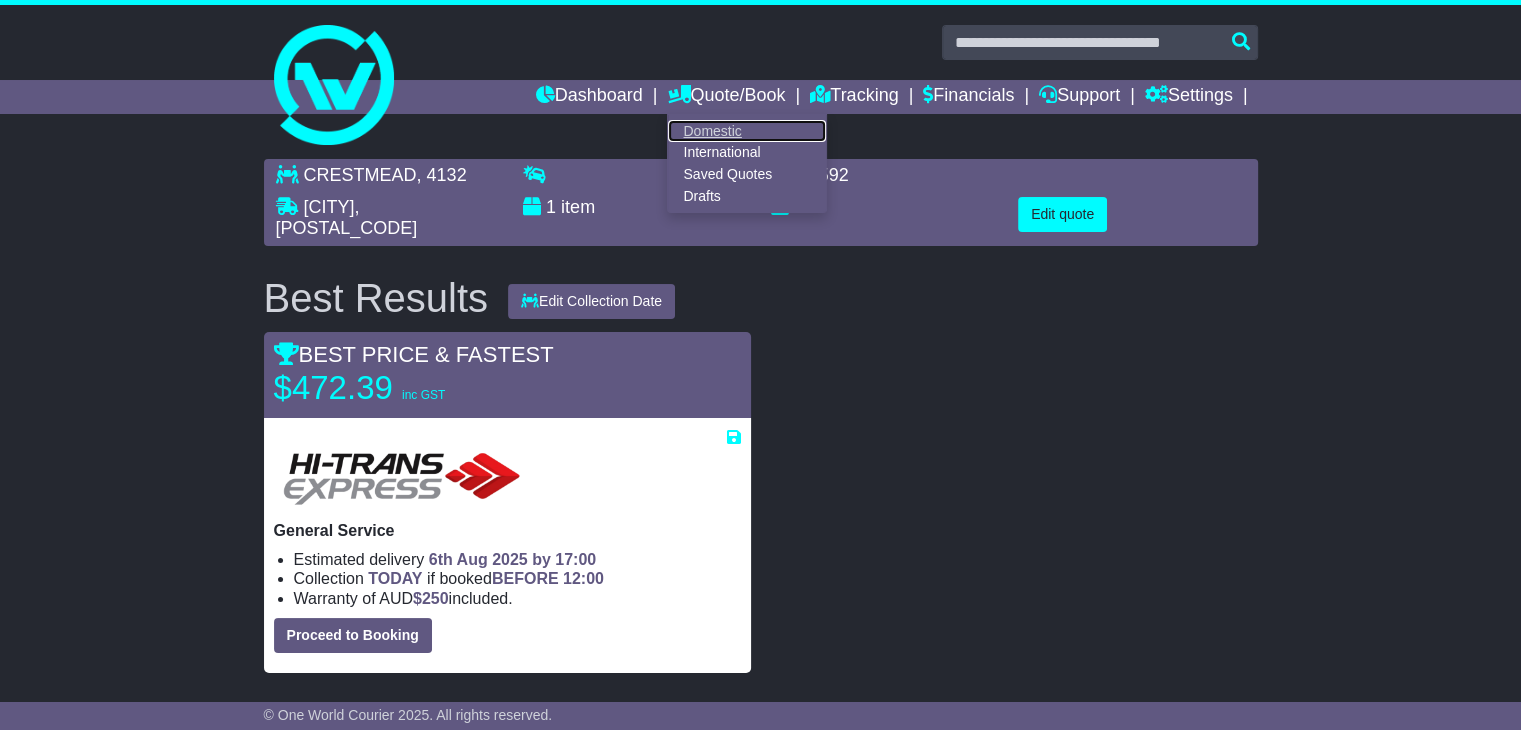 click on "Domestic" at bounding box center (747, 131) 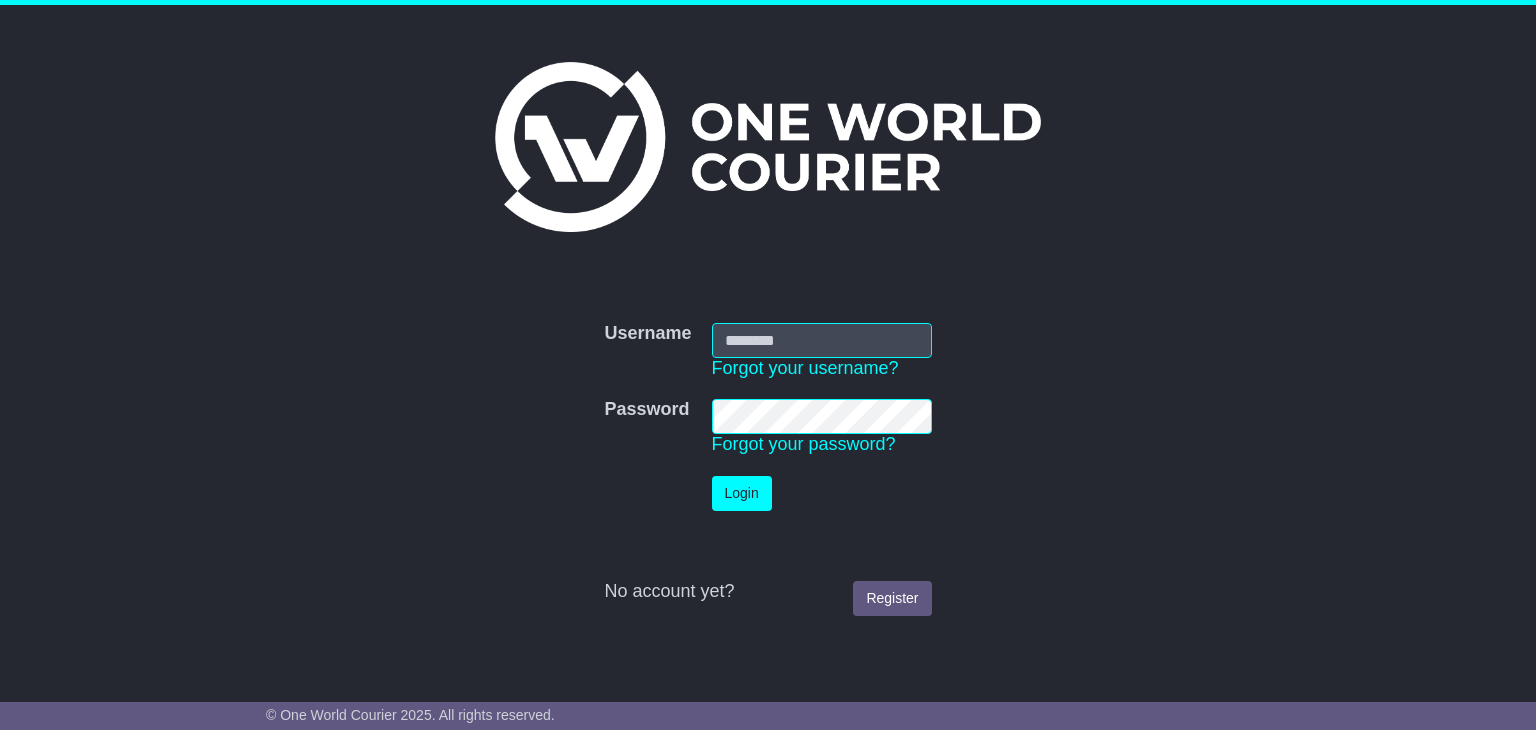 scroll, scrollTop: 0, scrollLeft: 0, axis: both 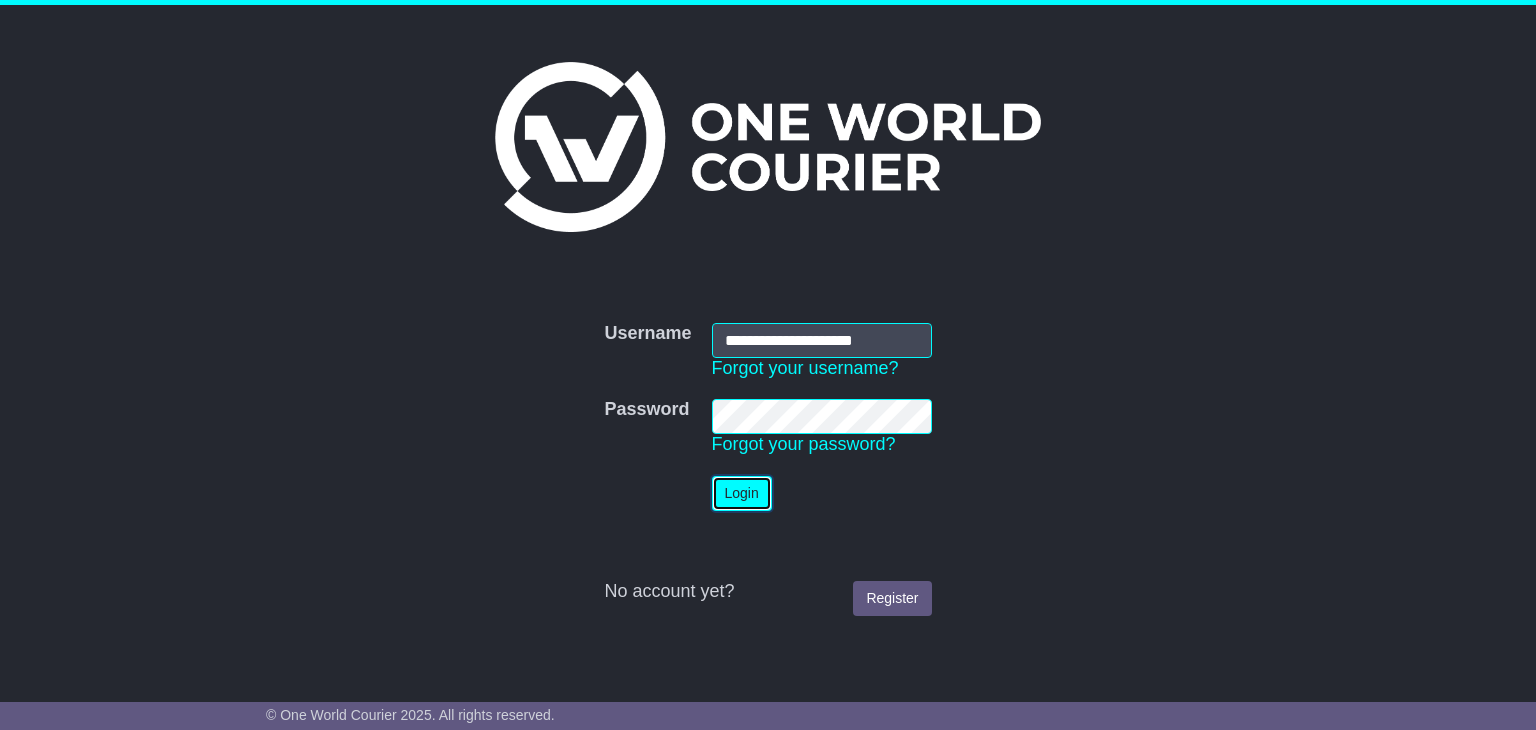 click on "Login" at bounding box center [742, 493] 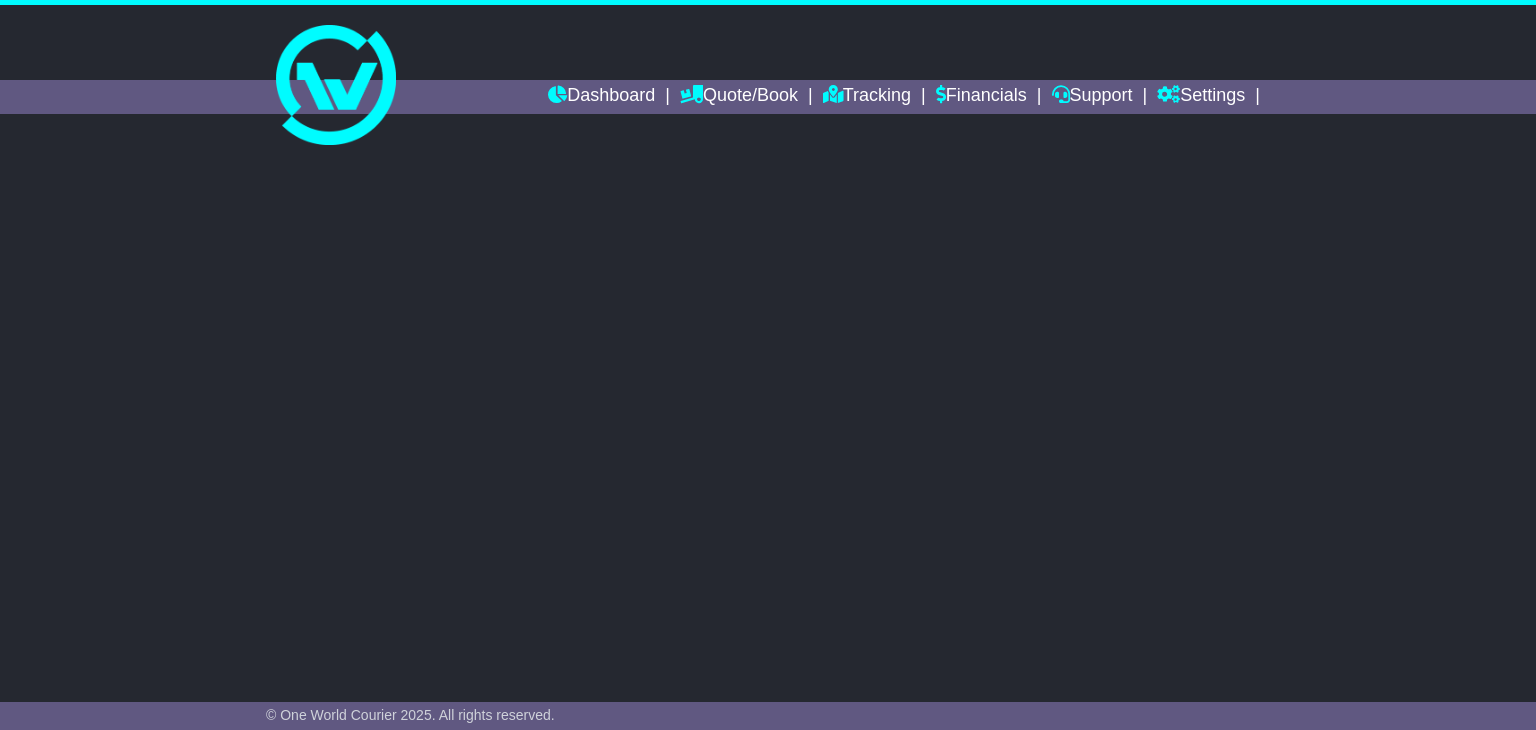 scroll, scrollTop: 0, scrollLeft: 0, axis: both 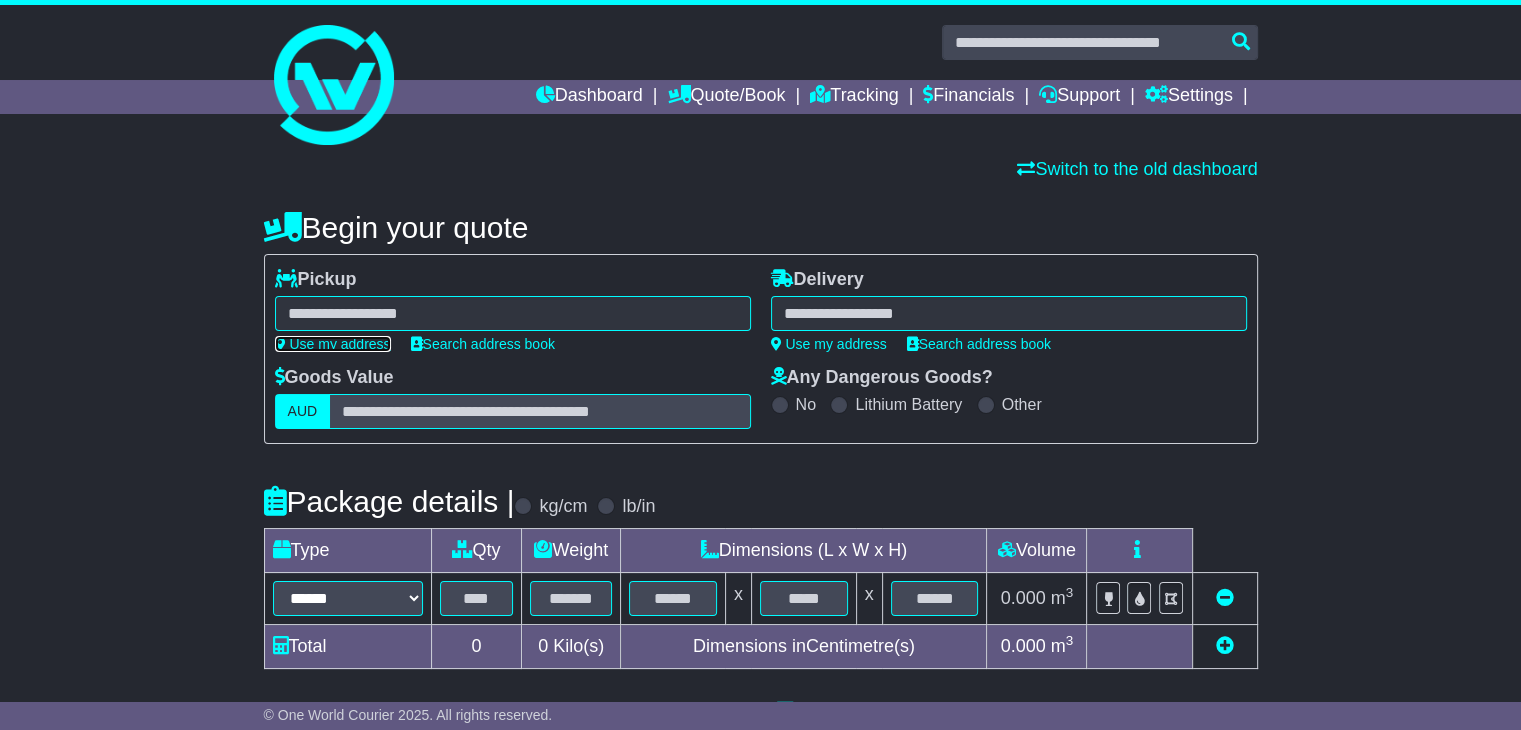 click on "Use my address" at bounding box center (333, 344) 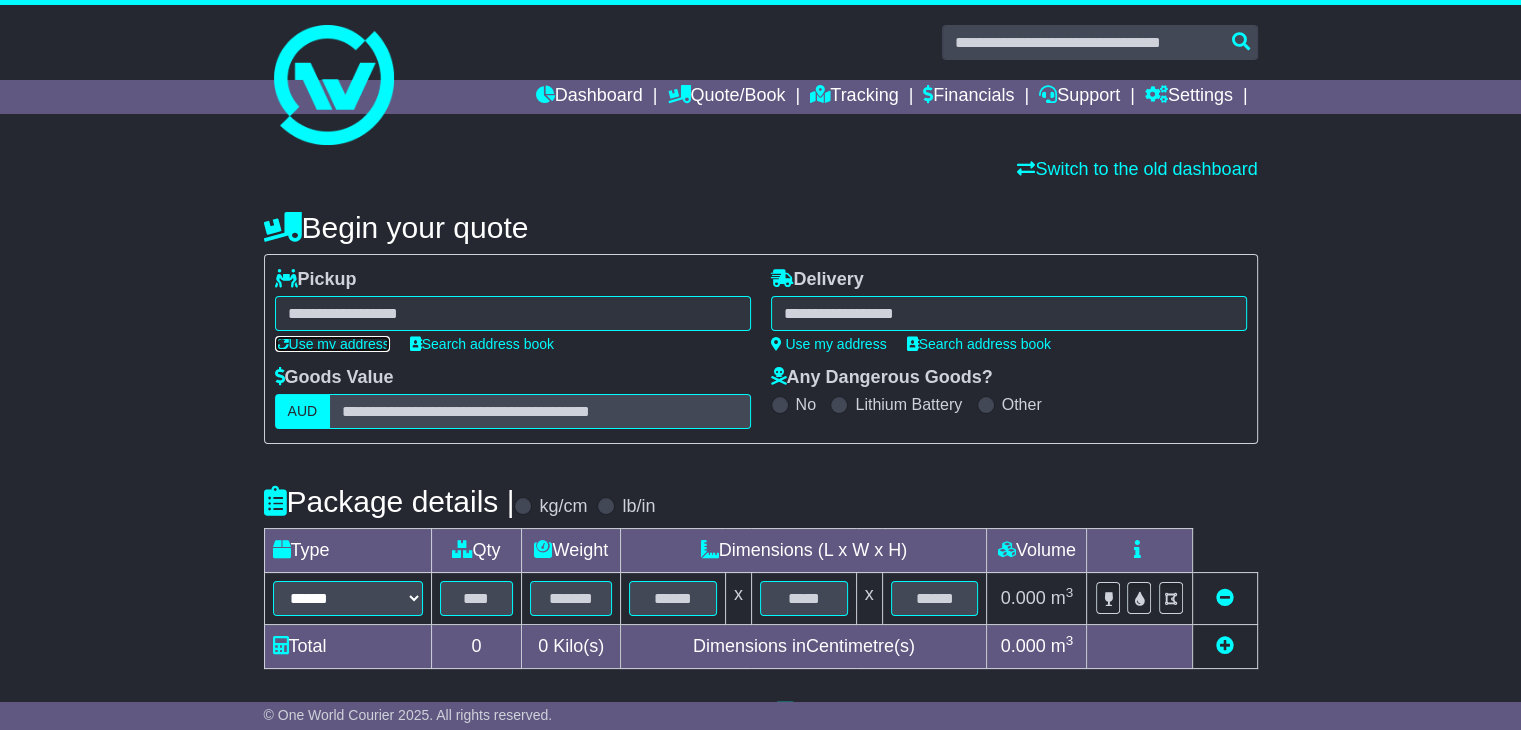 type on "**********" 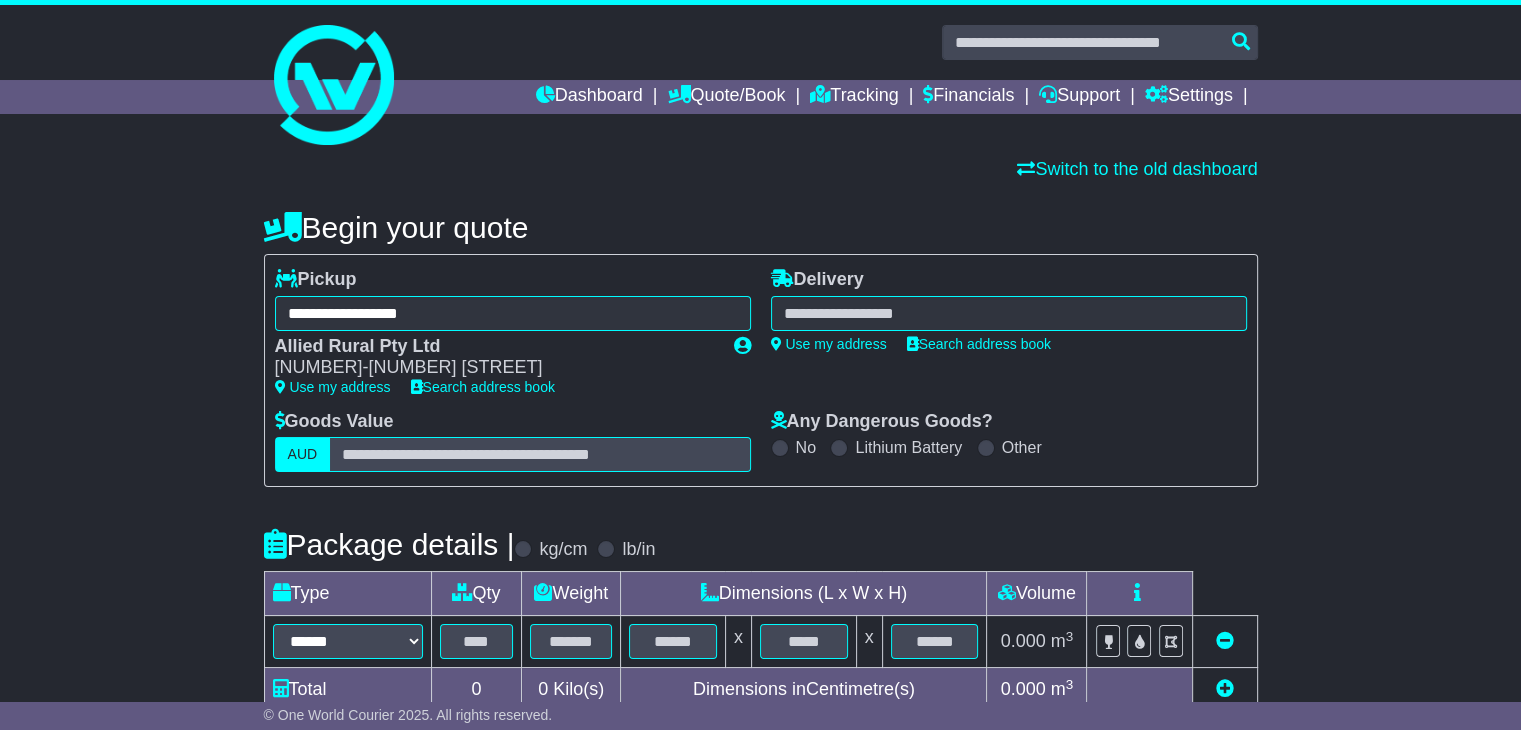 click at bounding box center [1009, 313] 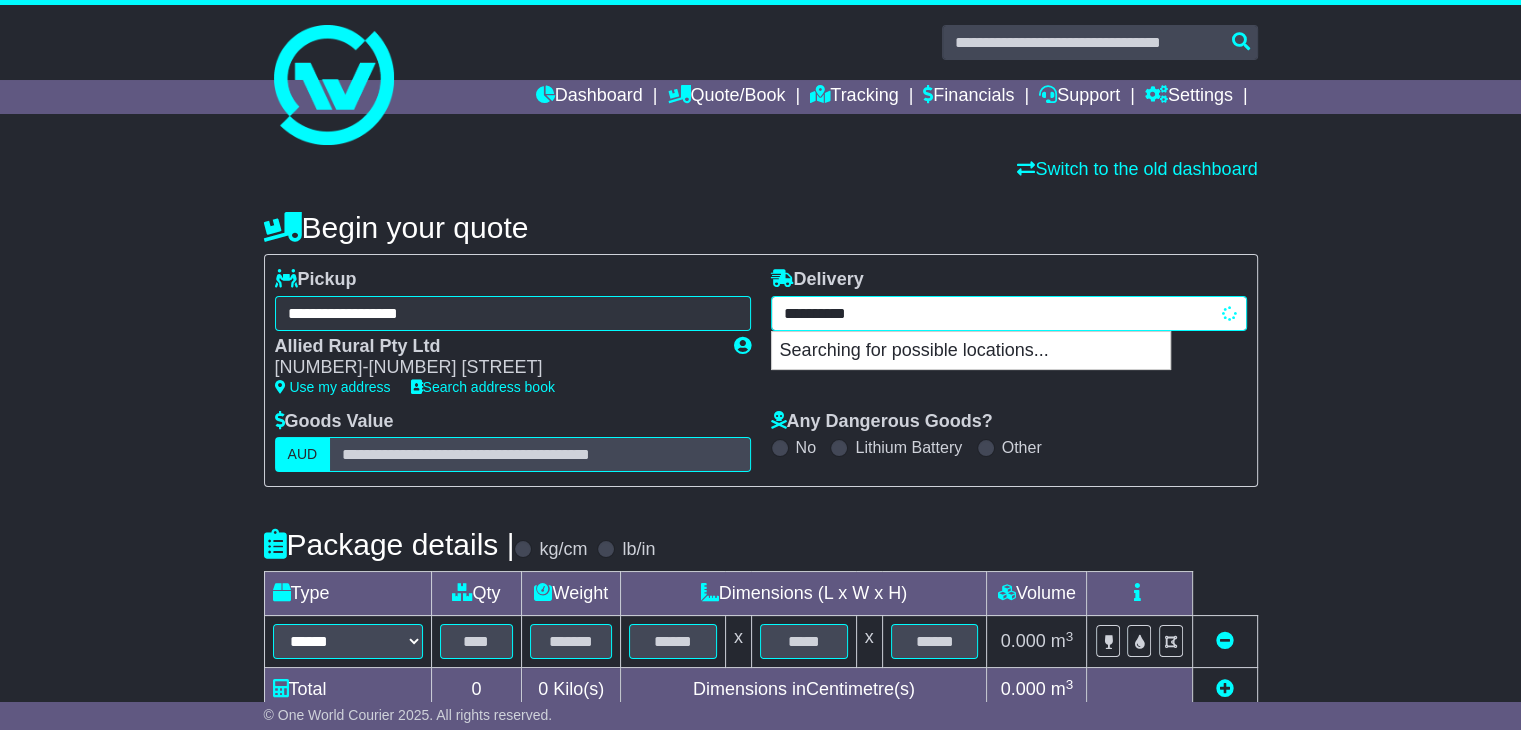 type on "**********" 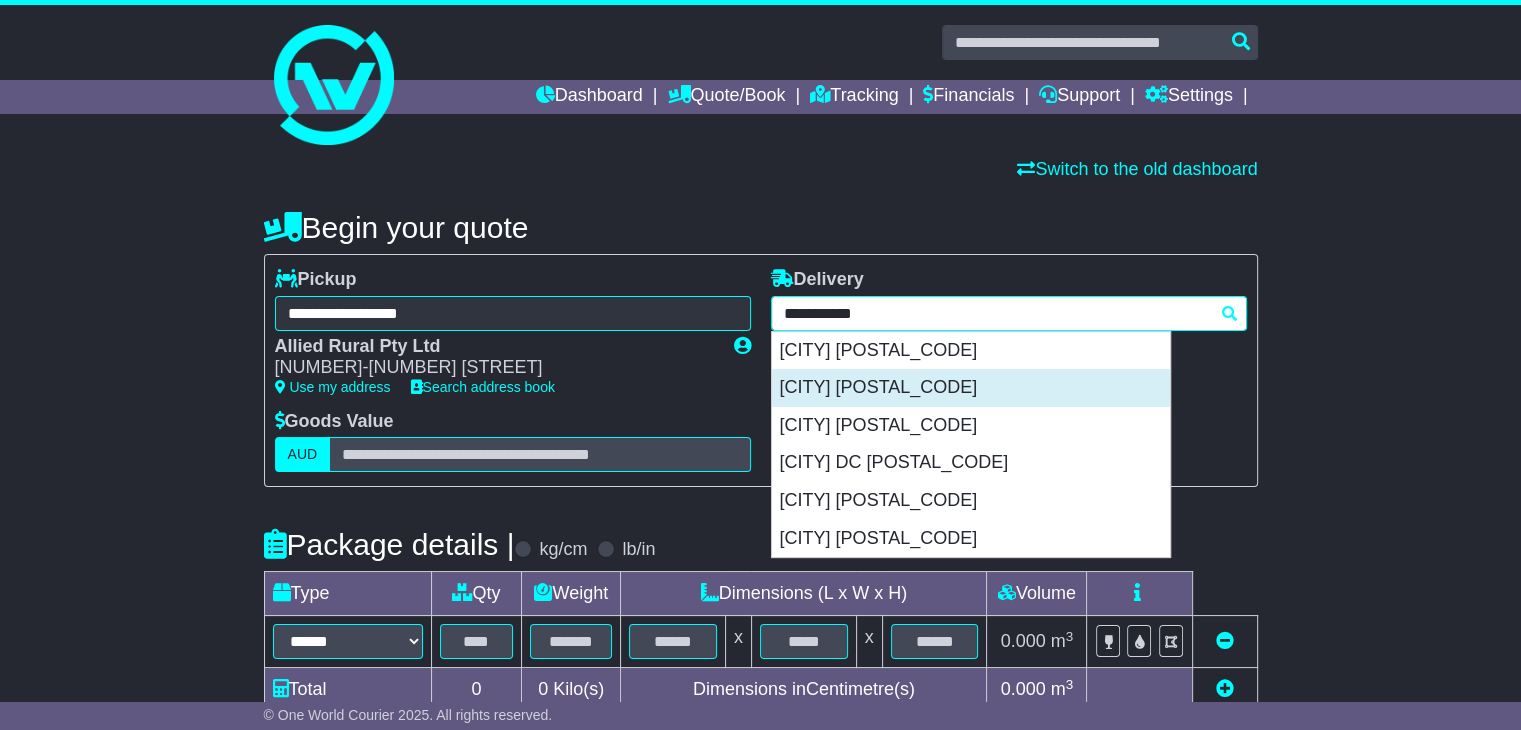 click on "[CITY] [POSTAL_CODE]" at bounding box center (971, 388) 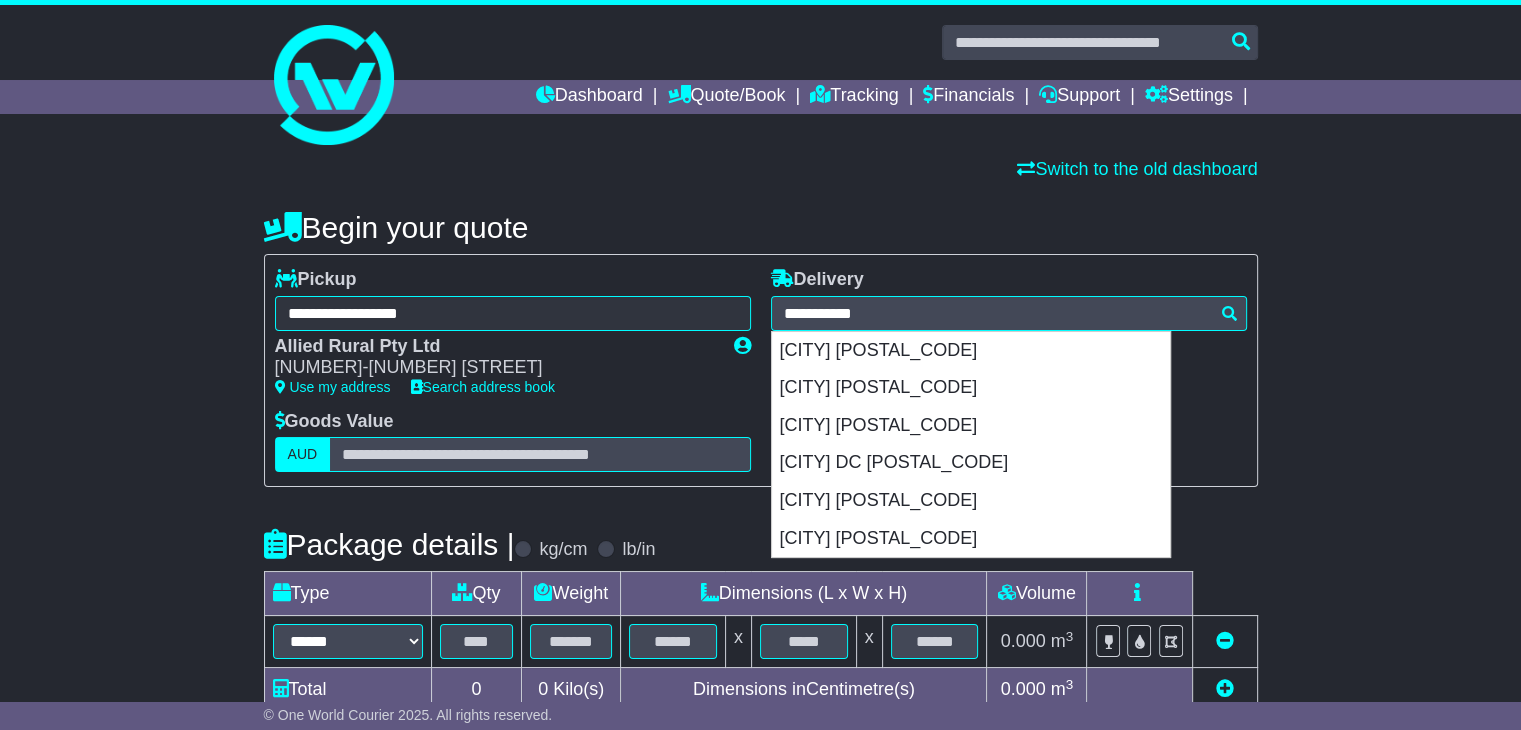 type on "**********" 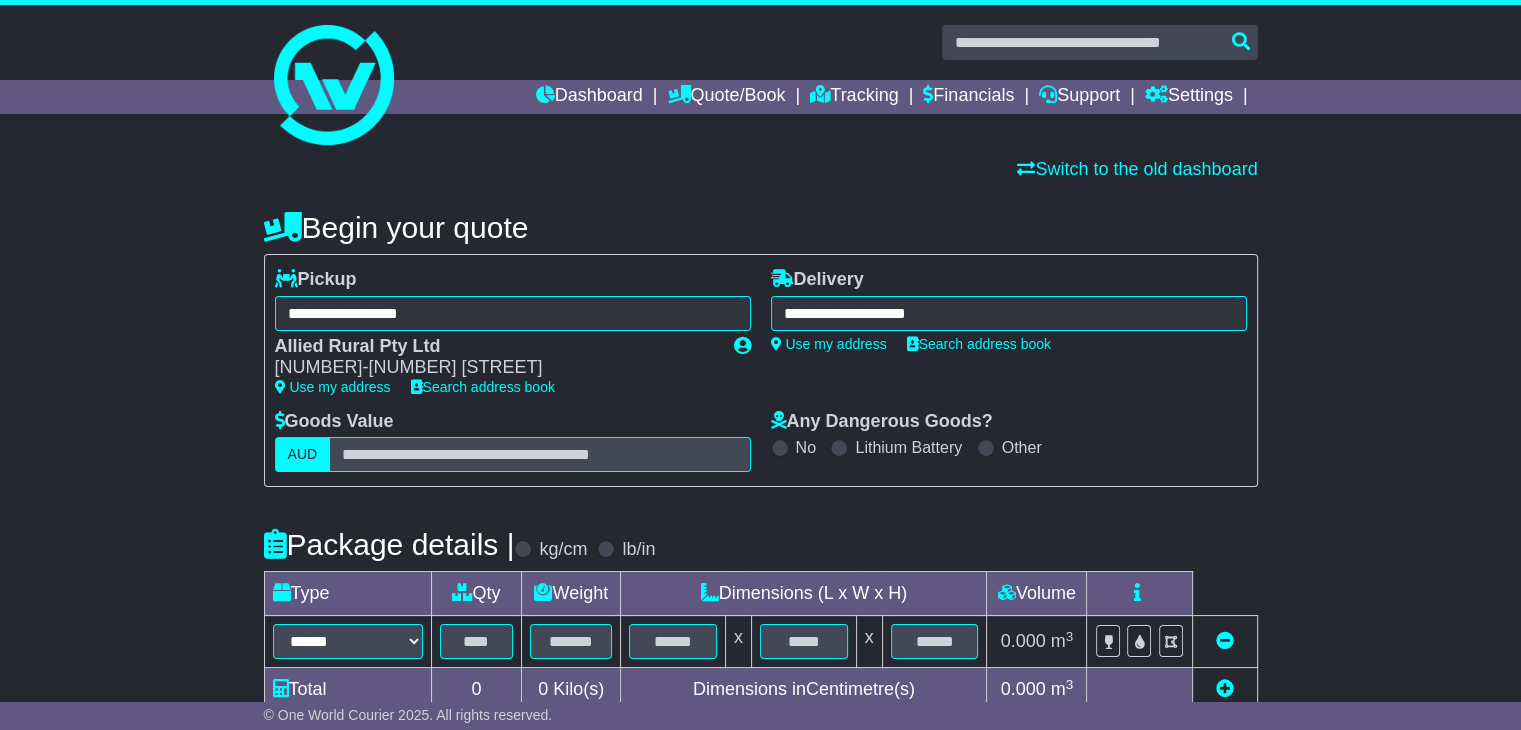 scroll, scrollTop: 368, scrollLeft: 0, axis: vertical 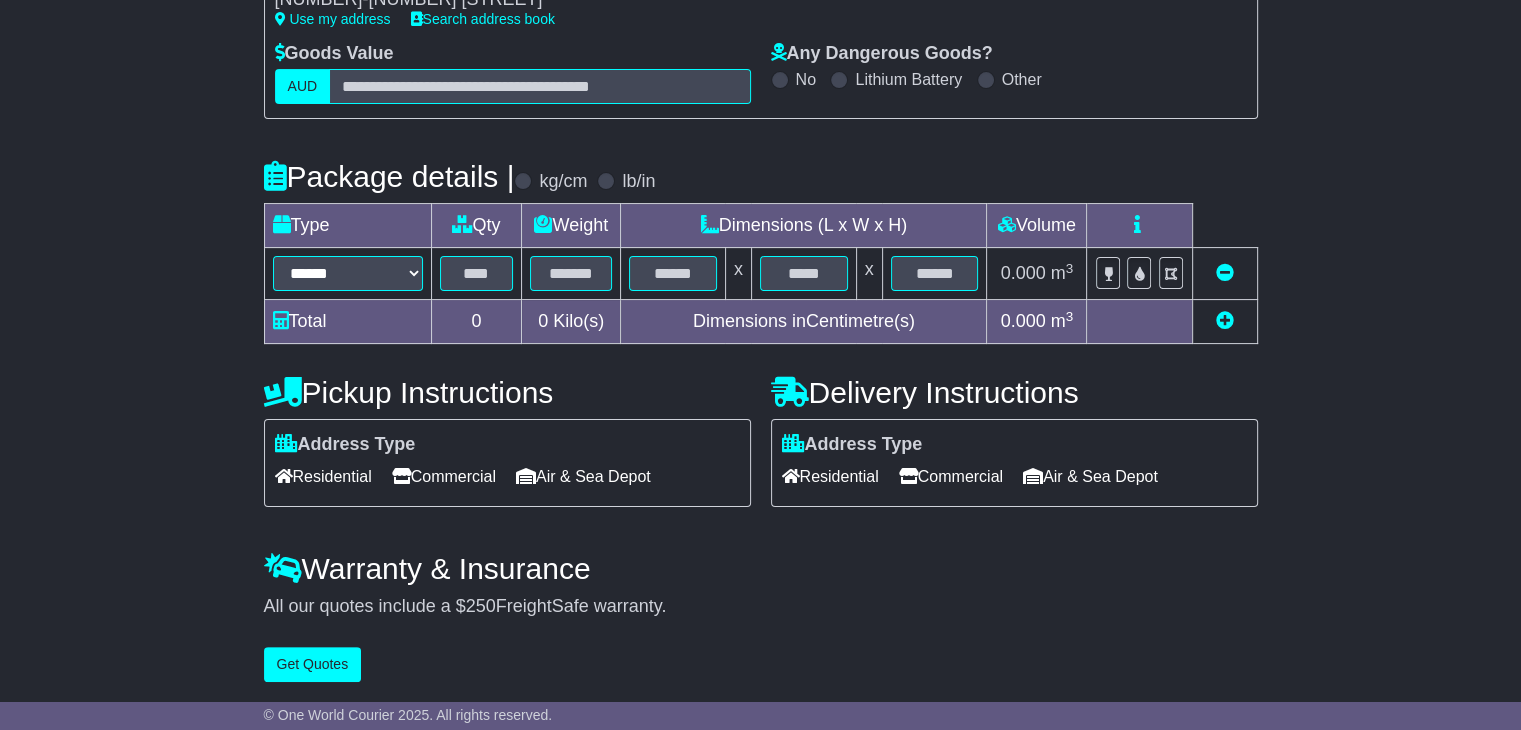 click on "****** ****** *** ******** ***** **** **** ****** *** *******" at bounding box center (347, 274) 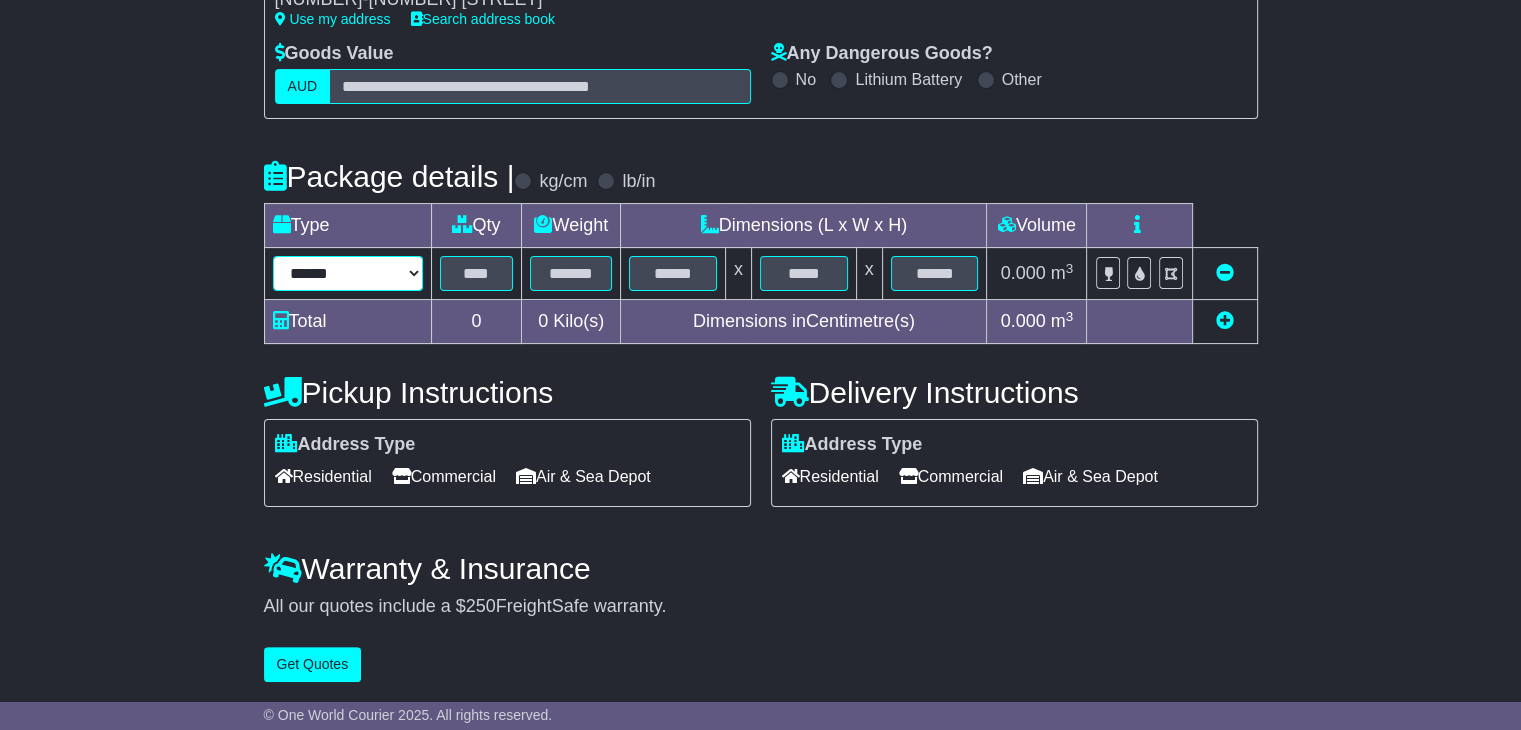 click on "****** ****** *** ******** ***** **** **** ****** *** *******" at bounding box center [348, 273] 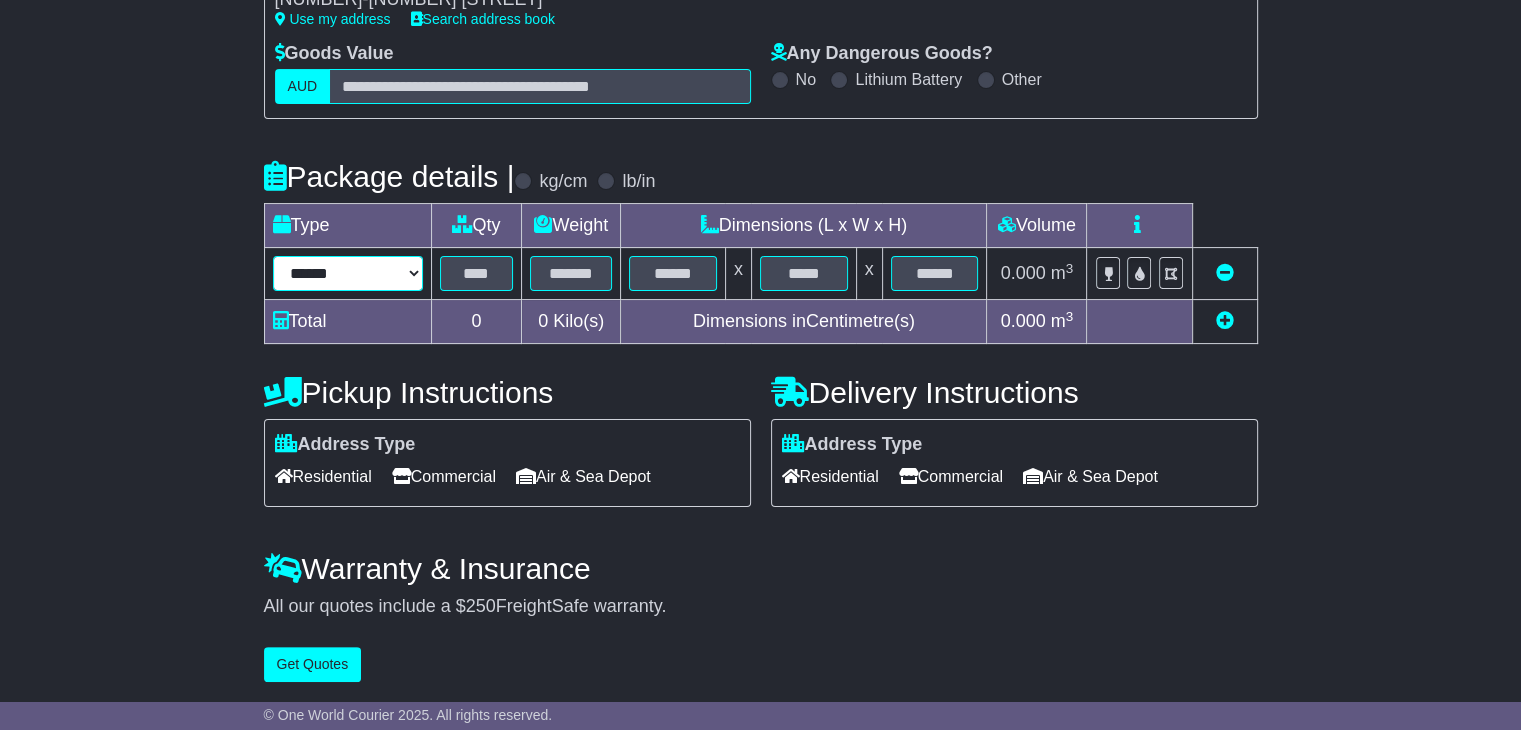 select on "*****" 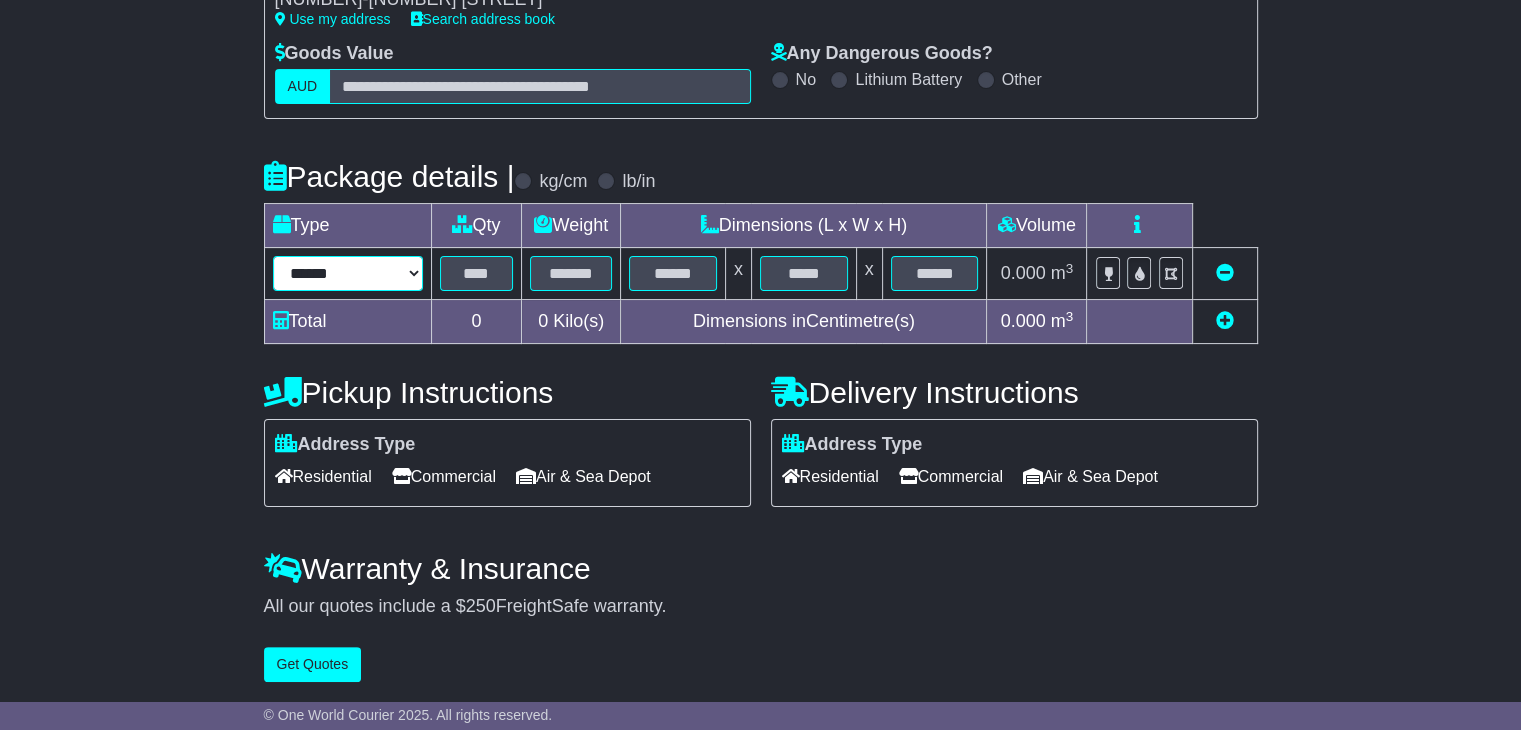 click on "****** ****** *** ******** ***** **** **** ****** *** *******" at bounding box center [348, 273] 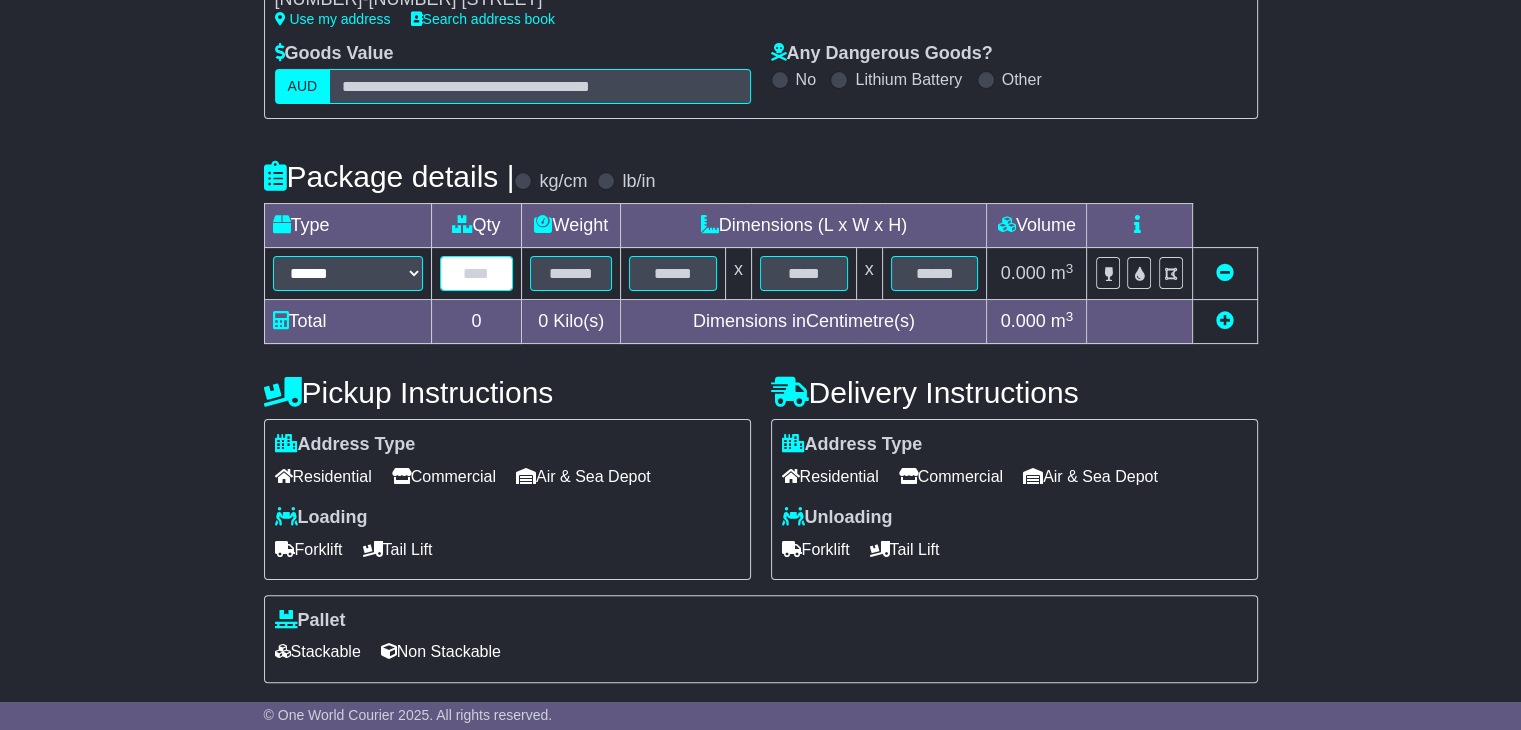 click at bounding box center (477, 273) 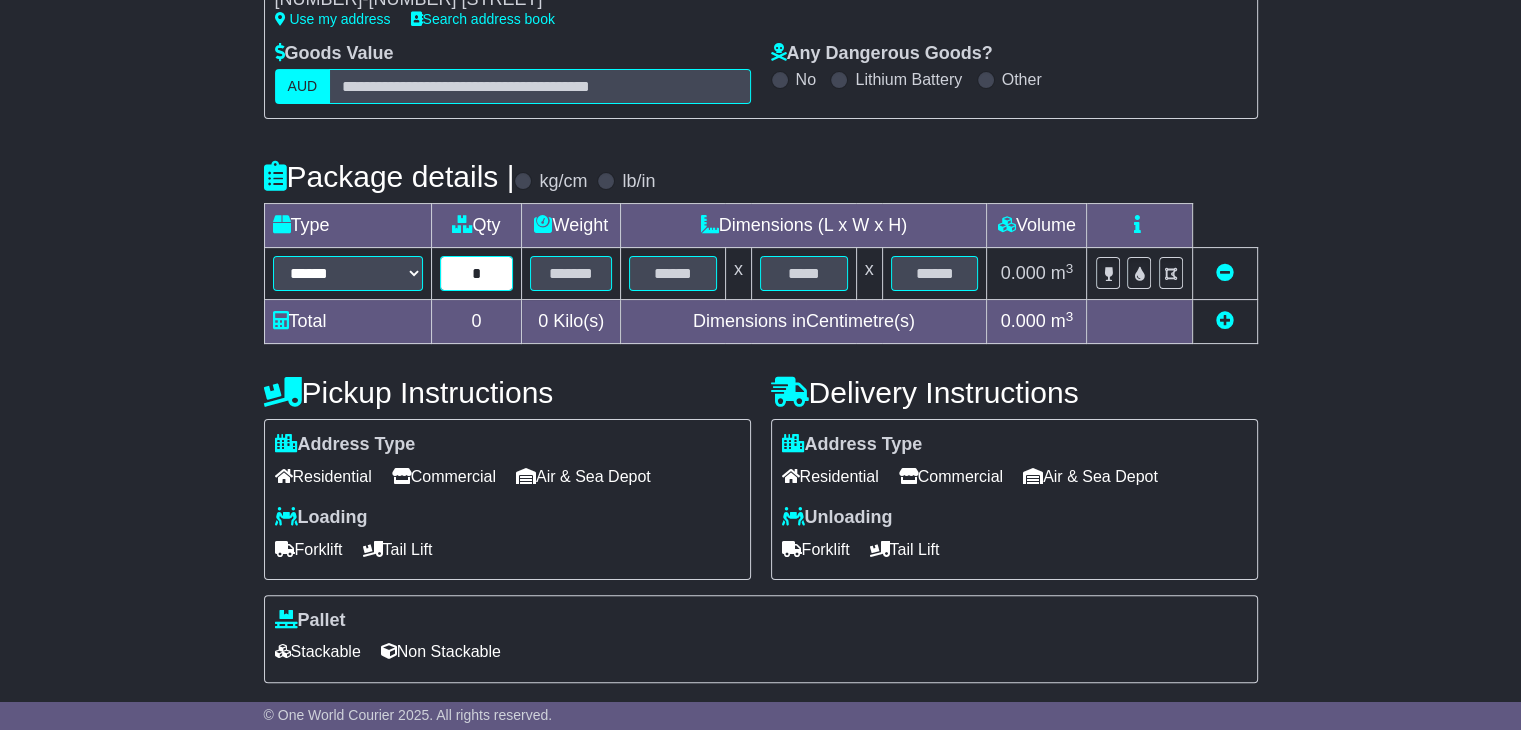 type on "*" 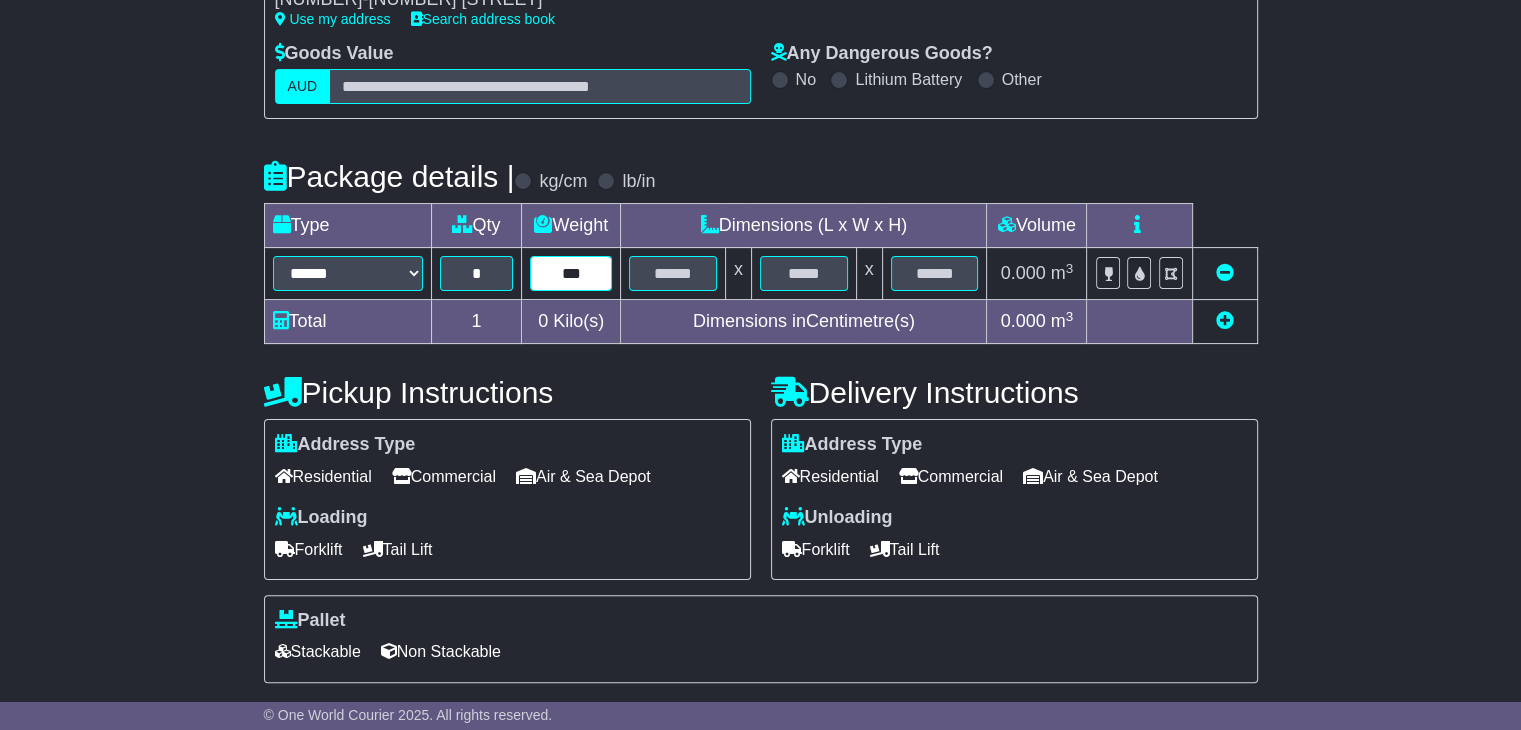 type on "***" 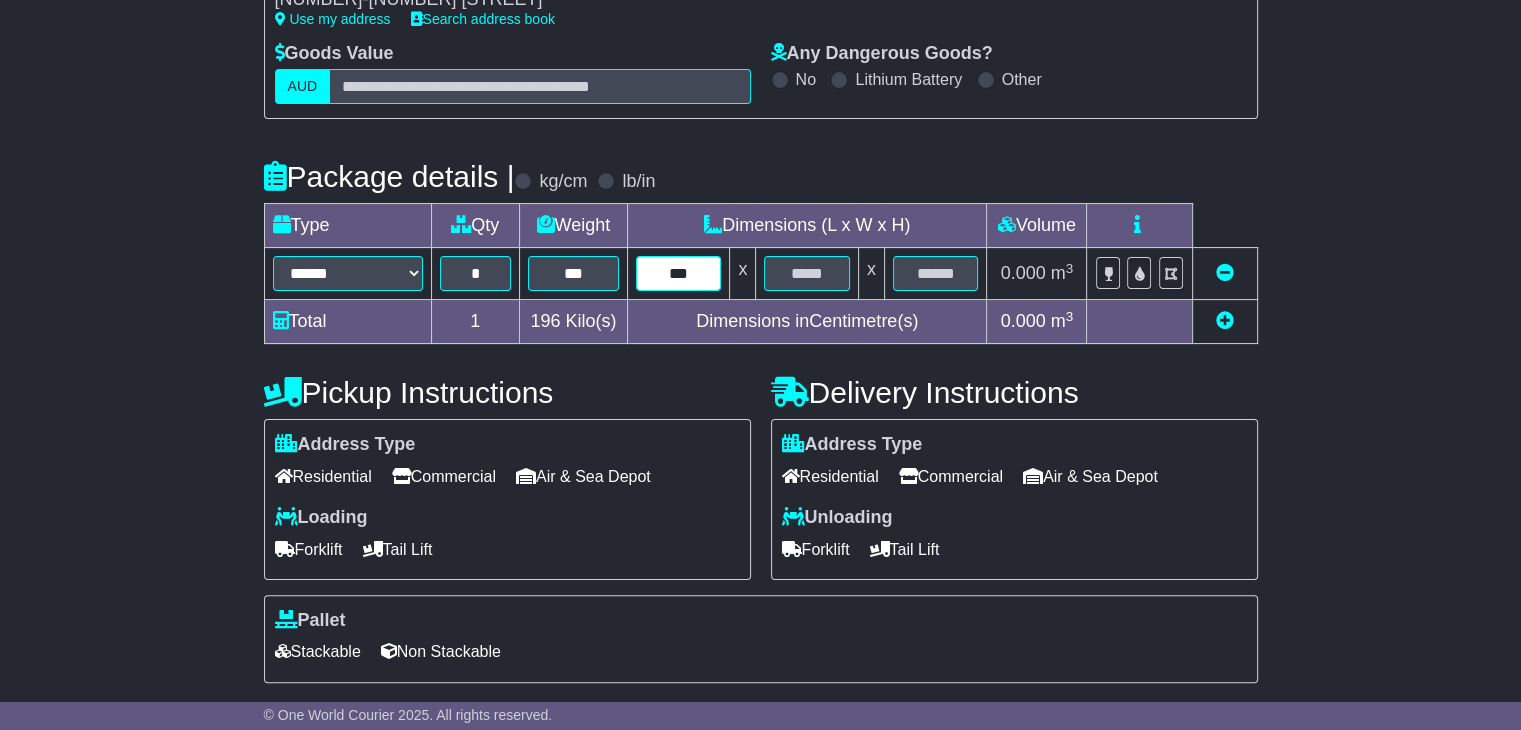 type on "***" 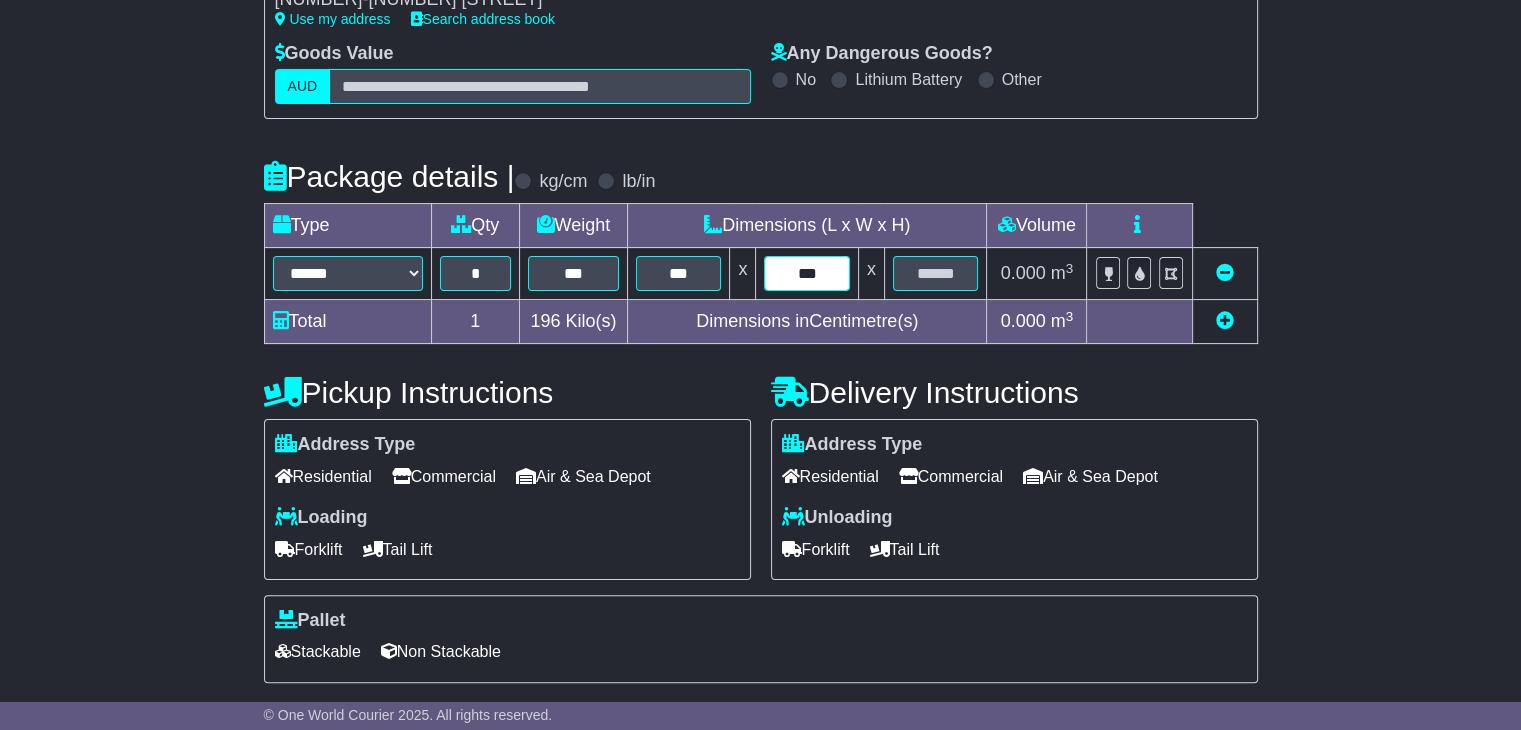 type on "***" 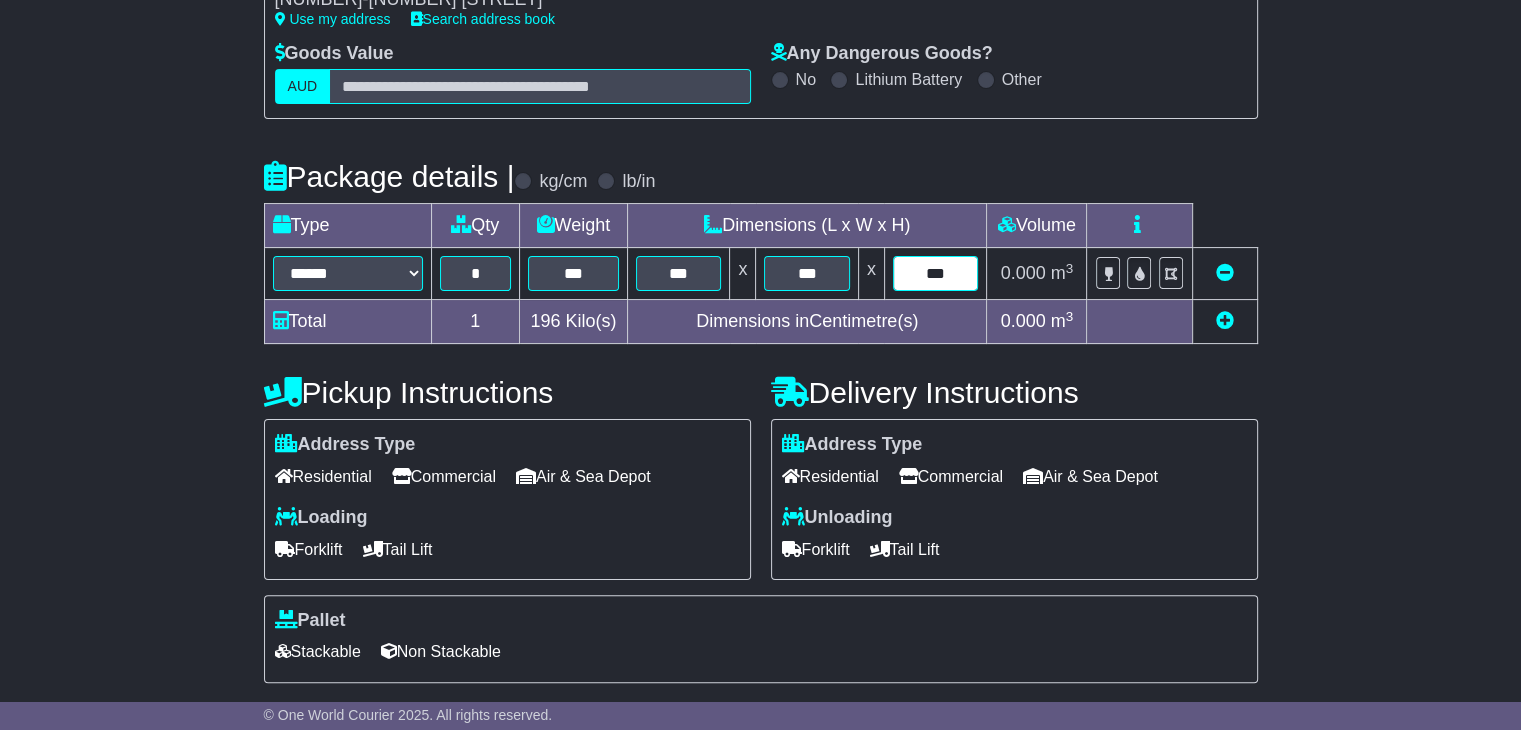 type on "***" 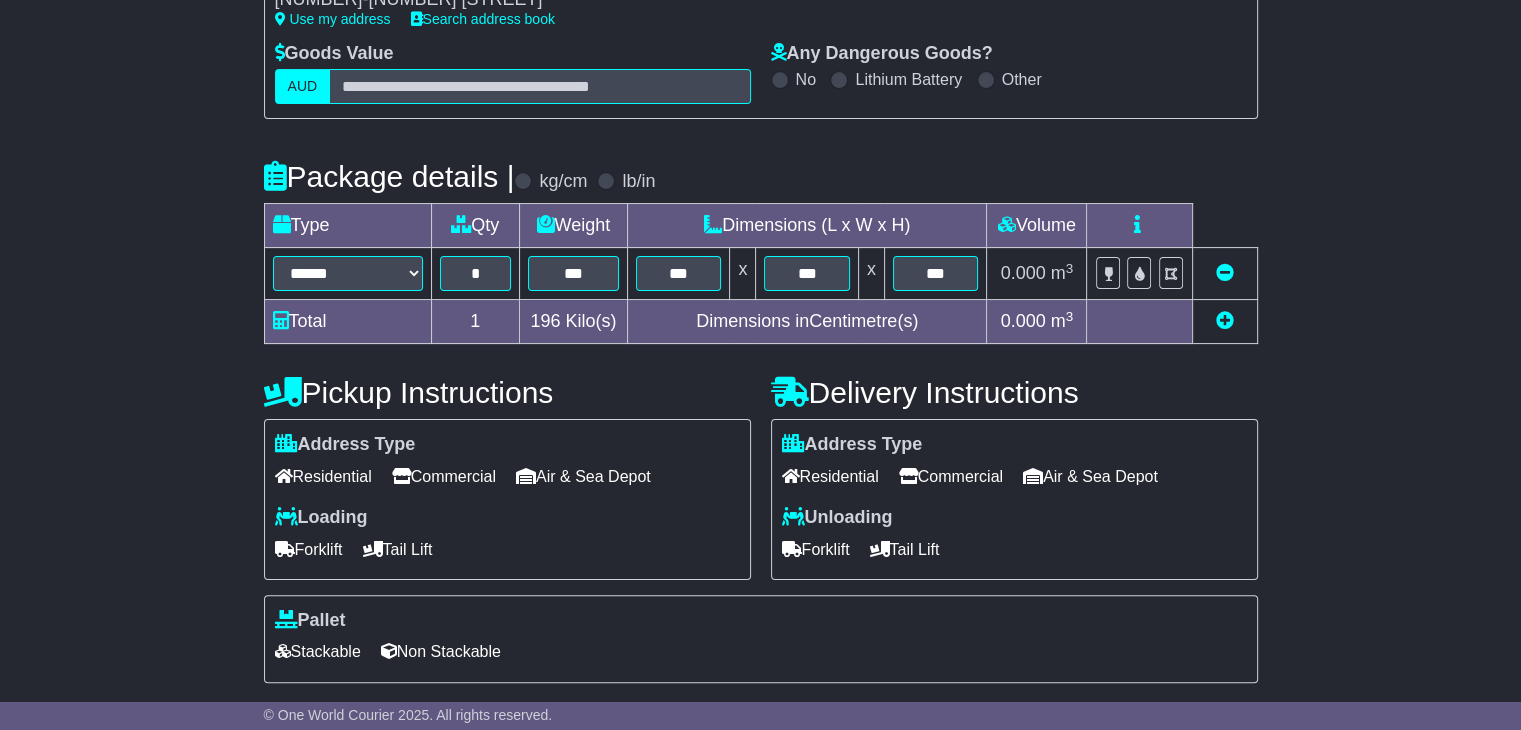 click on "Commercial" at bounding box center (951, 476) 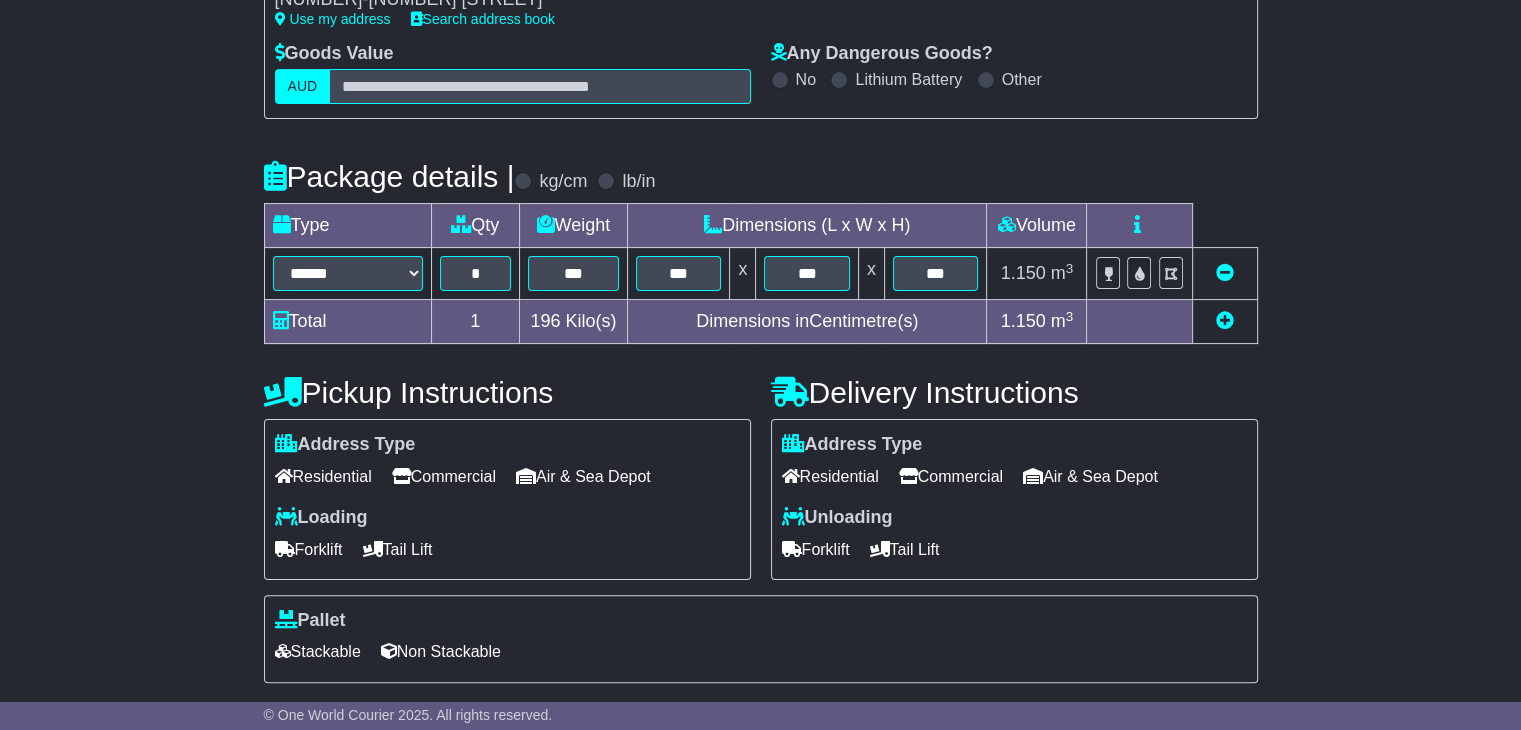 click on "Forklift" at bounding box center [816, 549] 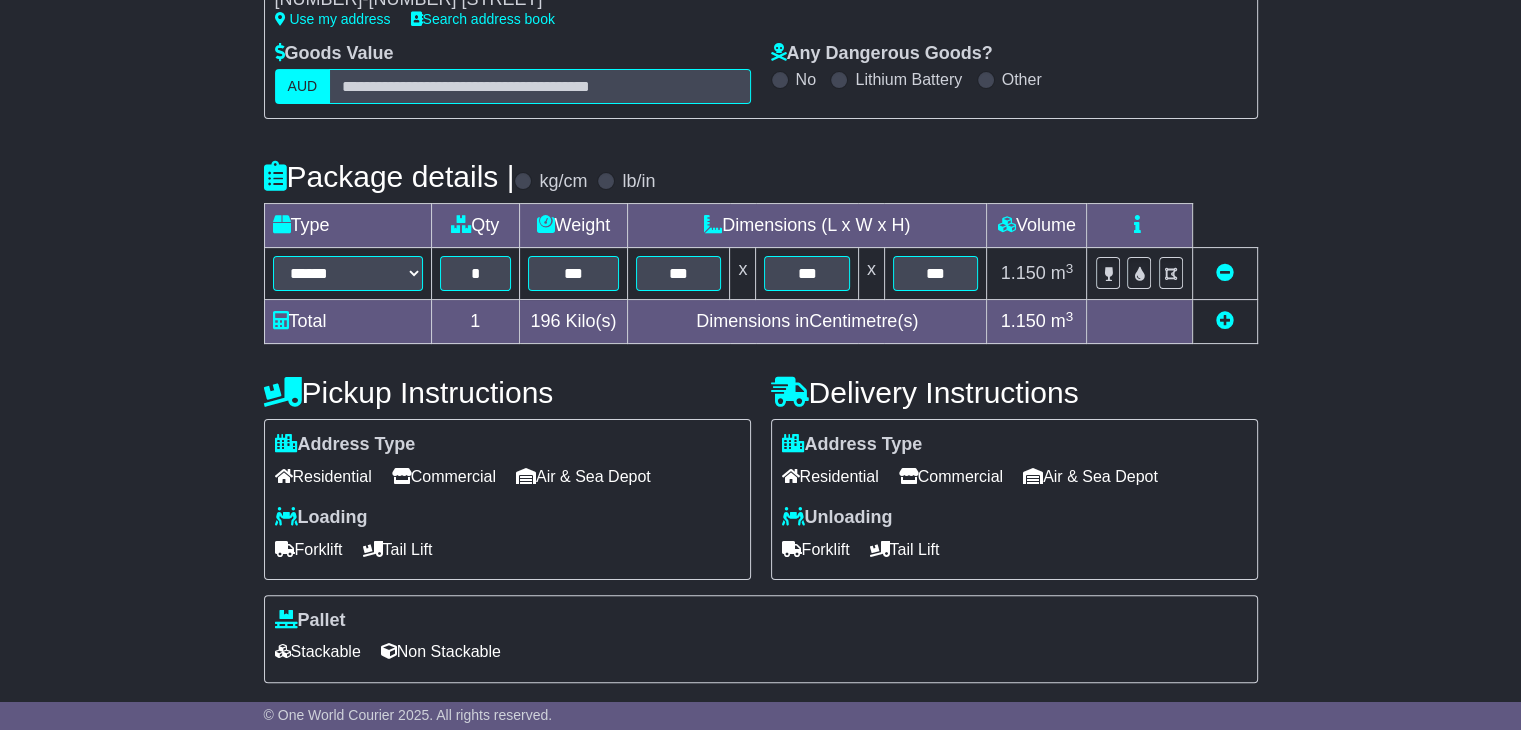 click on "Forklift" at bounding box center [309, 549] 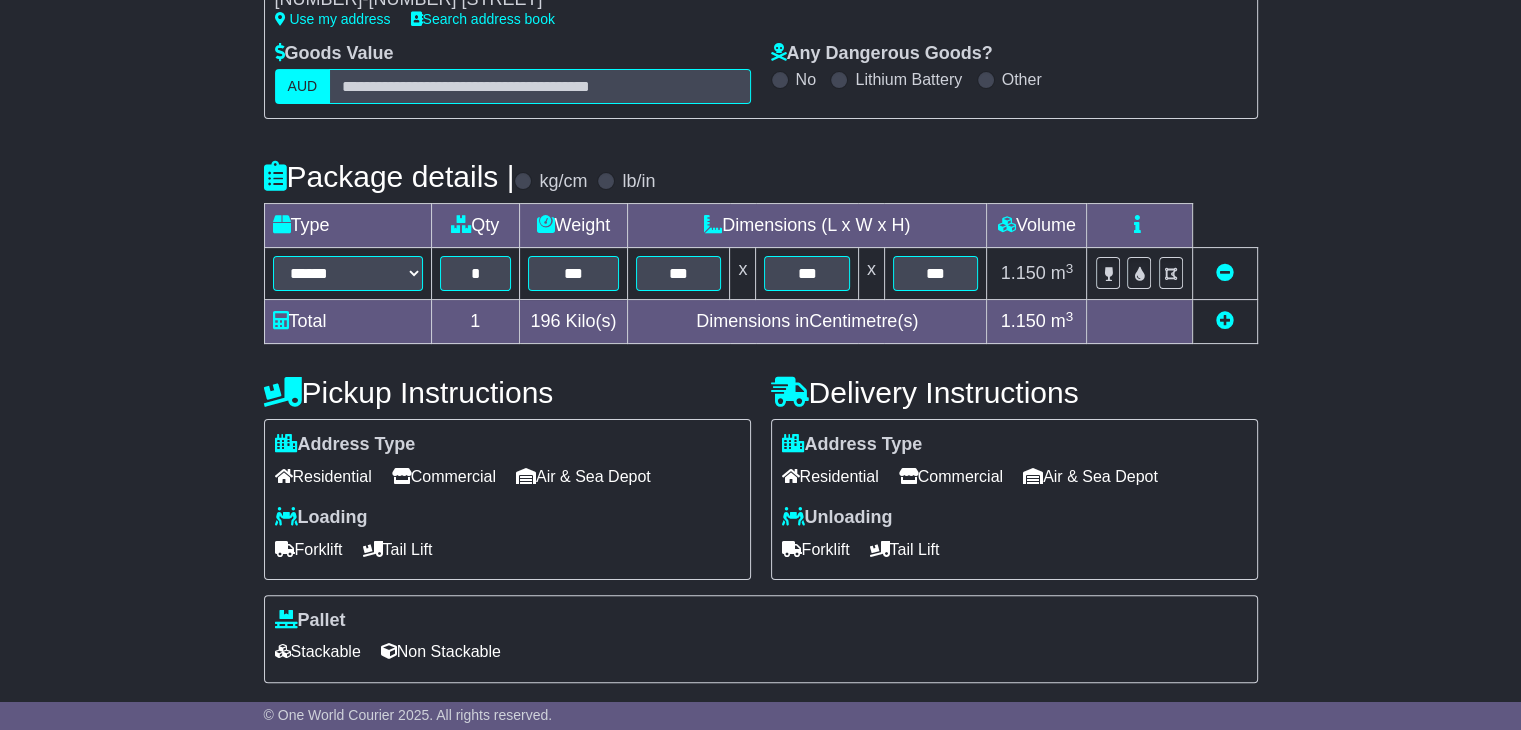 click on "Stackable" at bounding box center (318, 651) 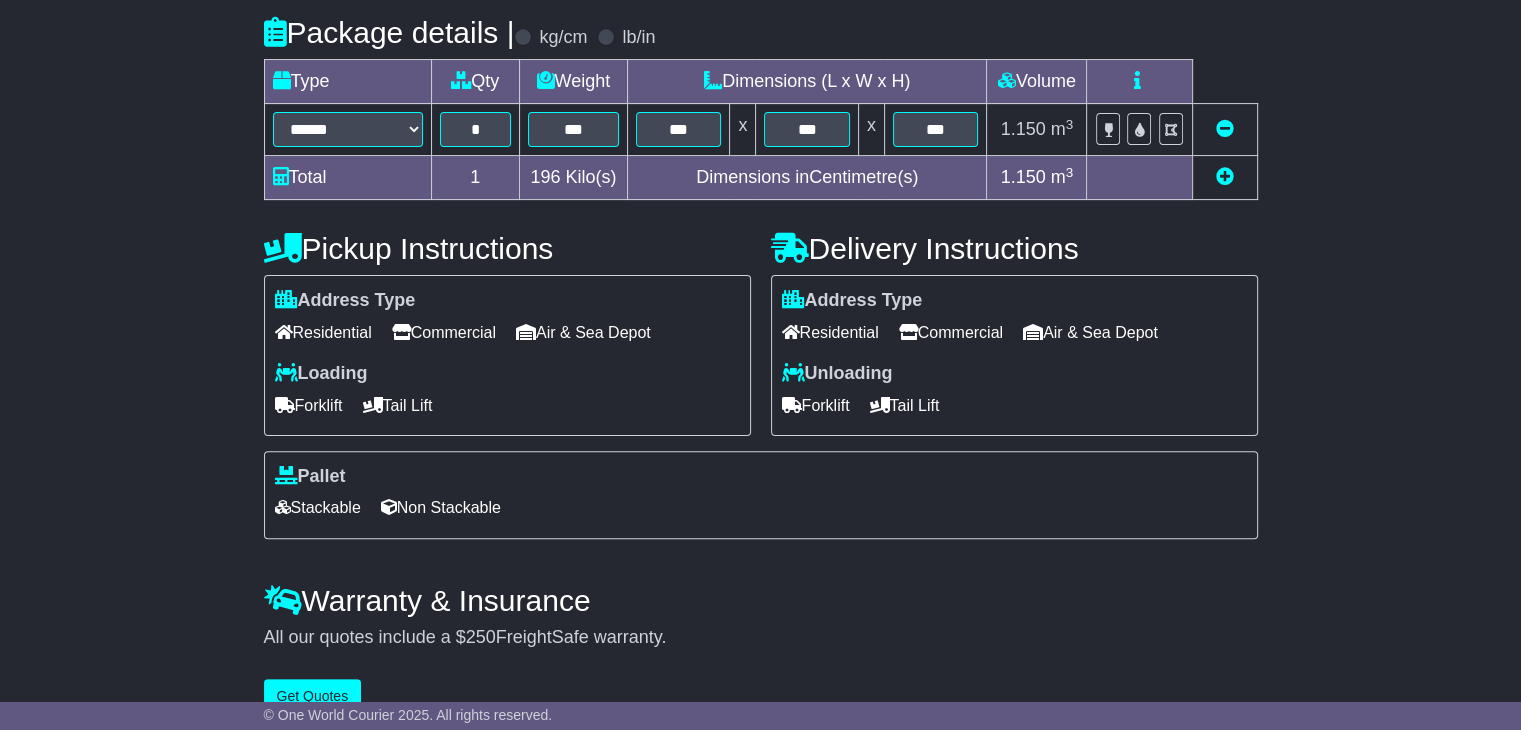 scroll, scrollTop: 548, scrollLeft: 0, axis: vertical 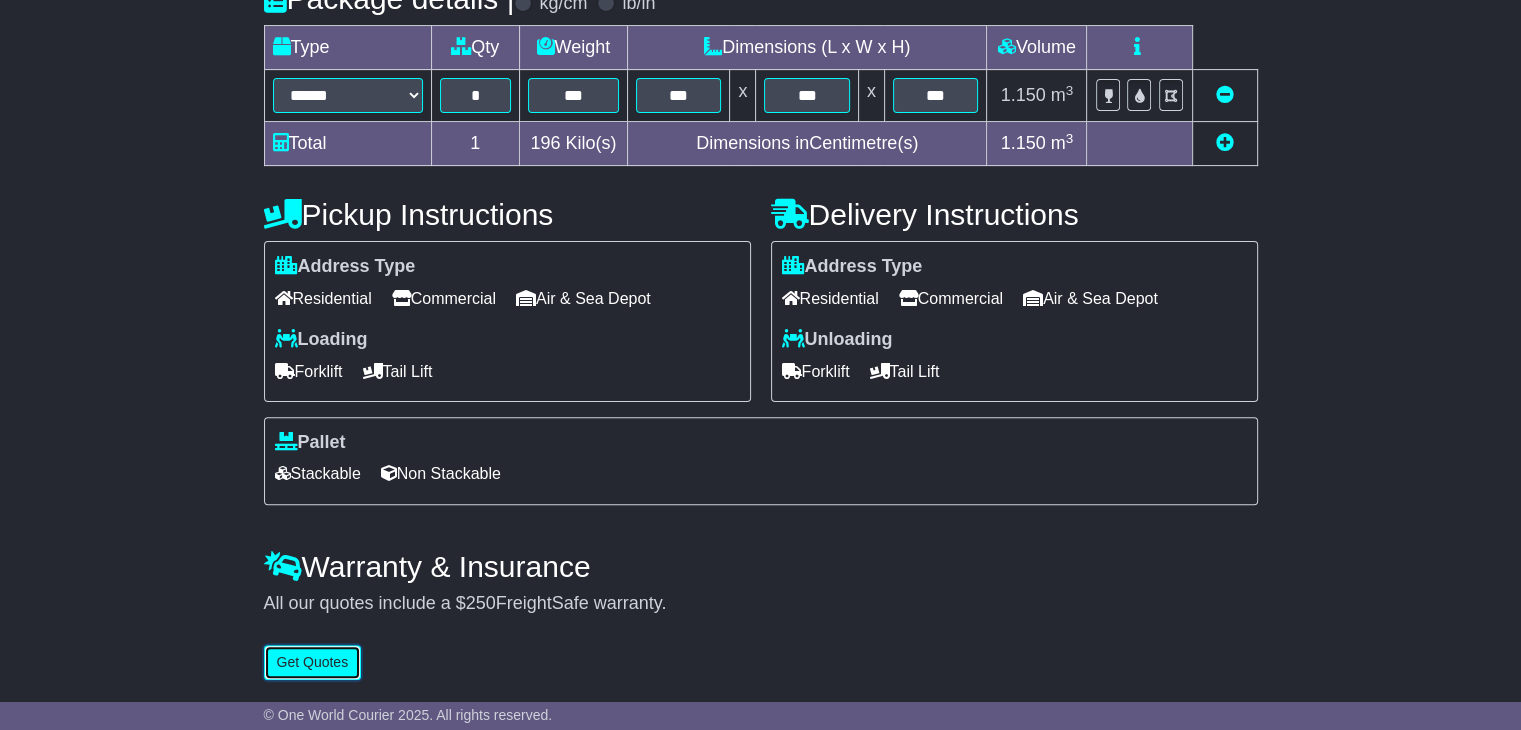click on "Get Quotes" at bounding box center (313, 662) 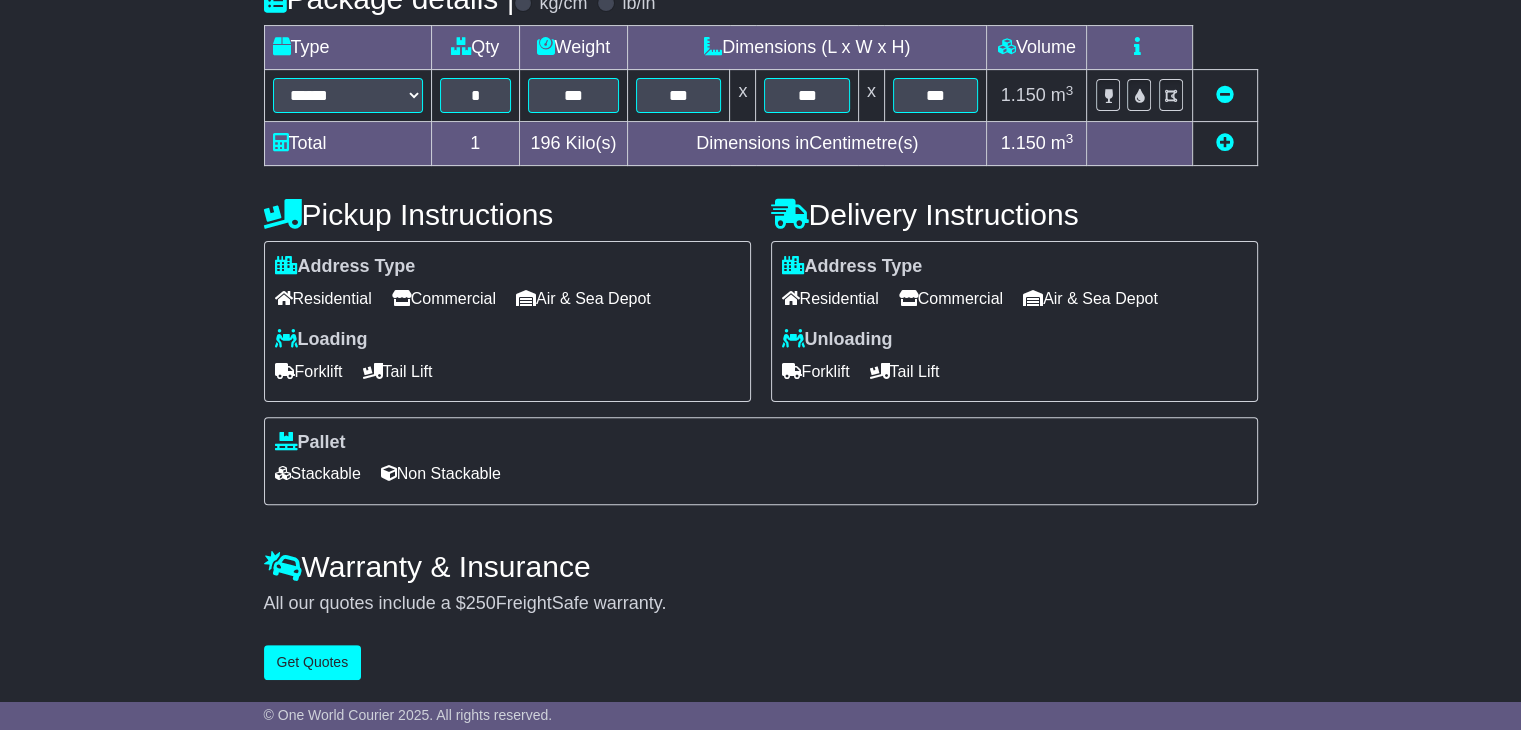 scroll, scrollTop: 0, scrollLeft: 0, axis: both 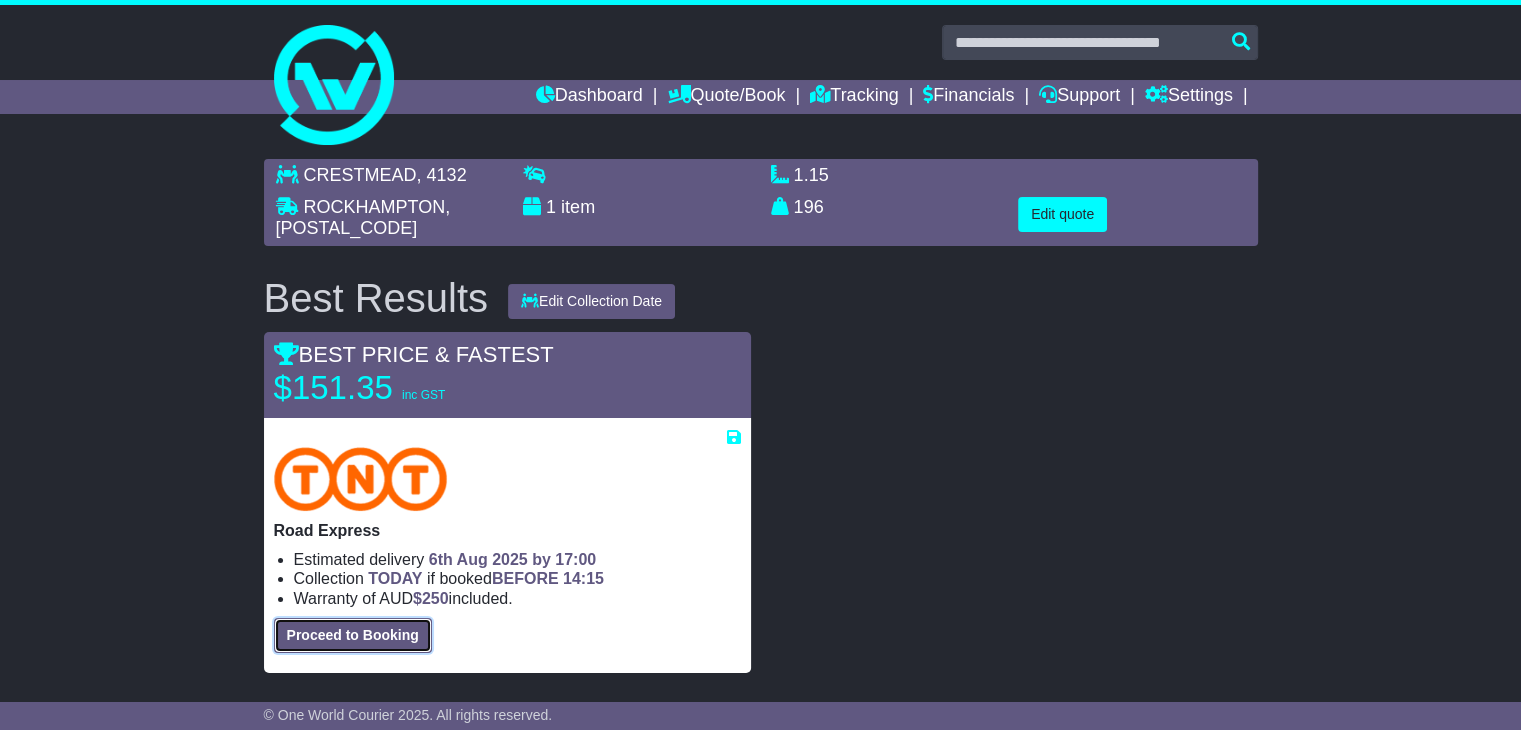 click on "Proceed to Booking" at bounding box center [353, 635] 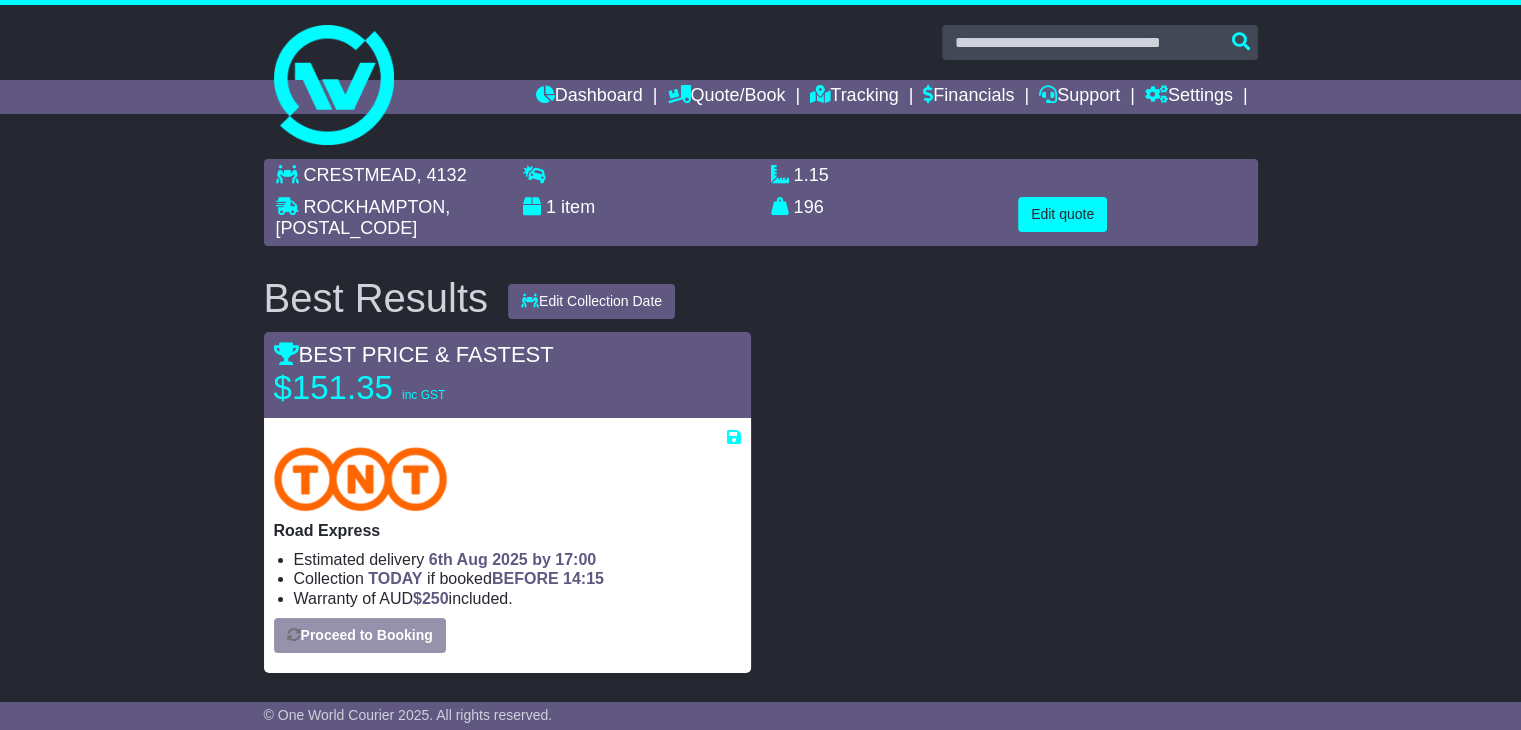 select on "*****" 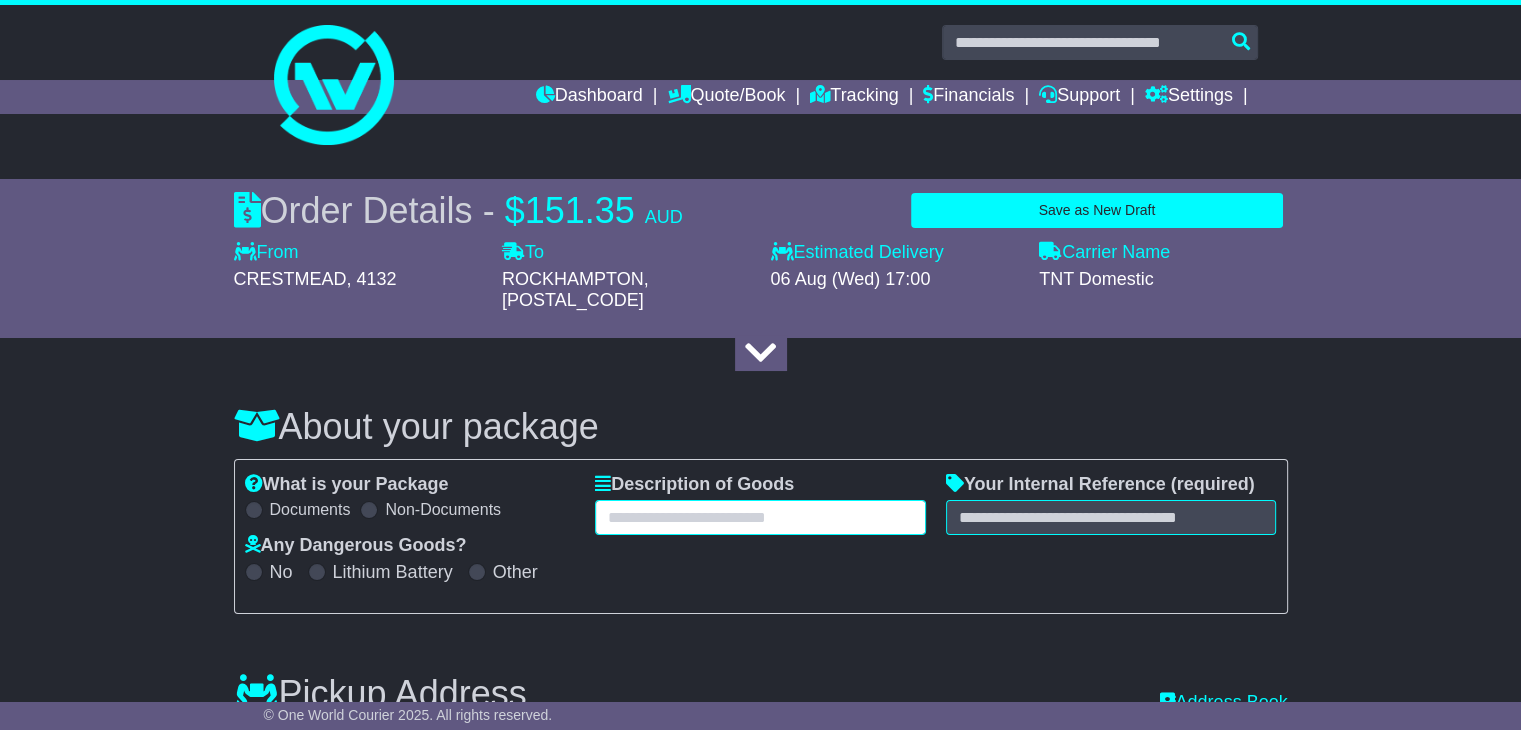 click at bounding box center (760, 517) 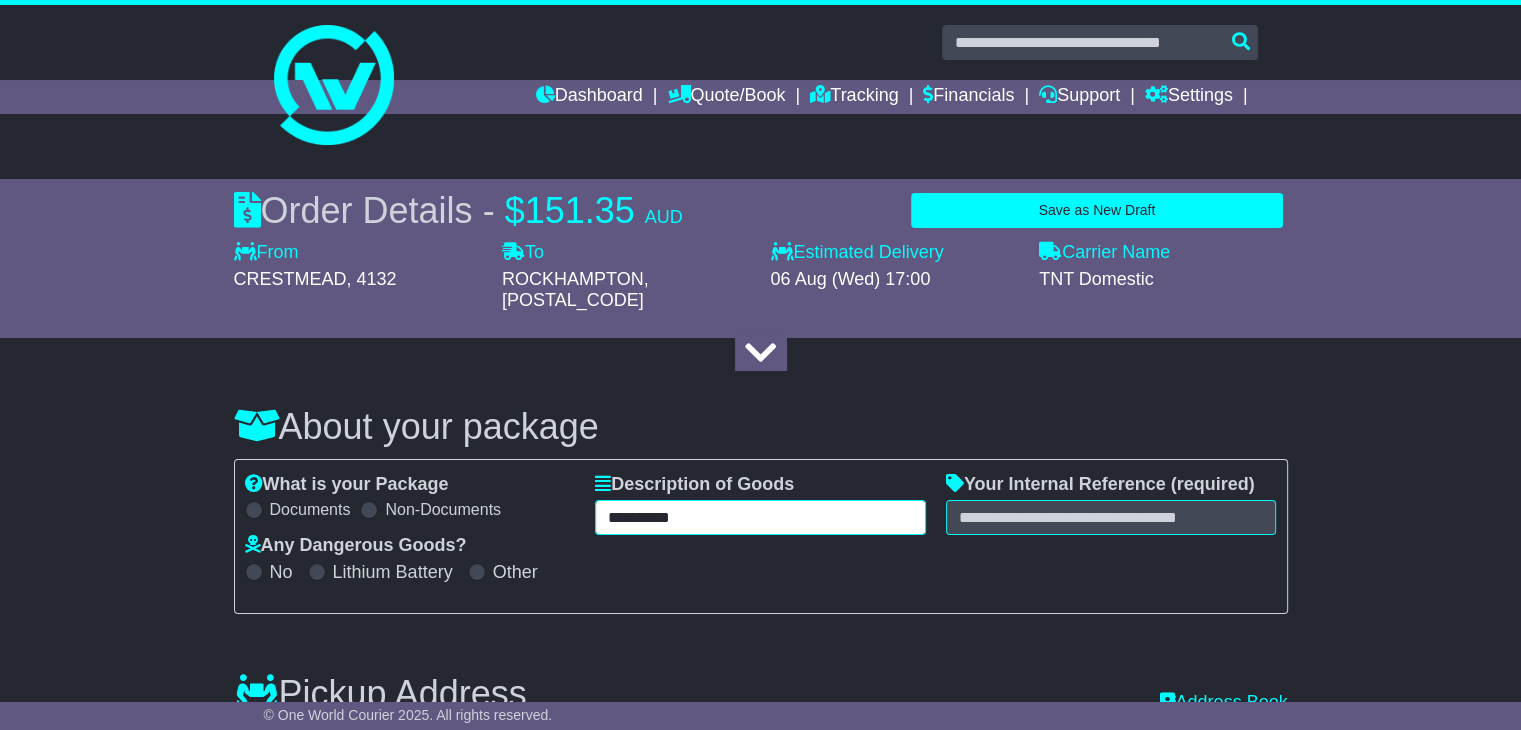 type on "**********" 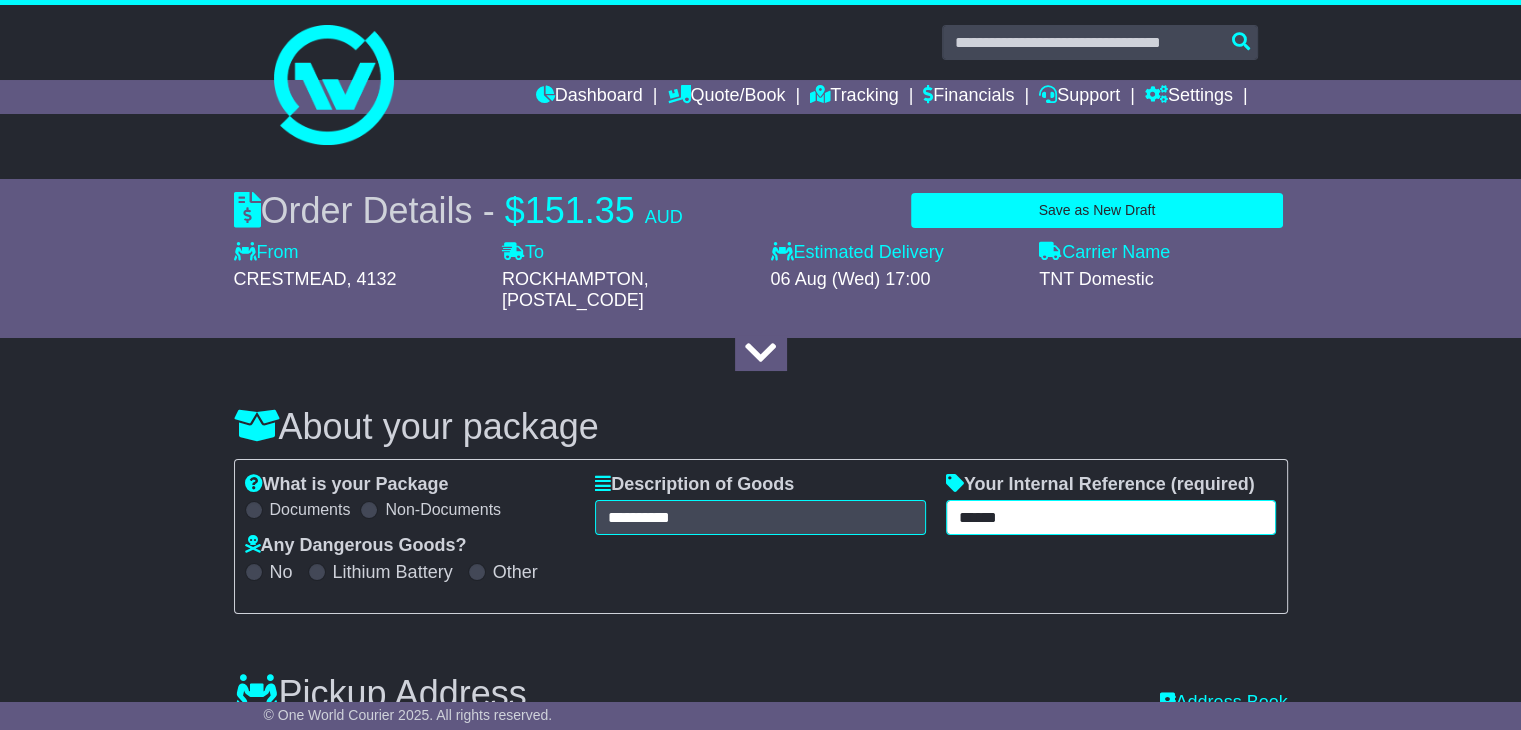 scroll, scrollTop: 533, scrollLeft: 0, axis: vertical 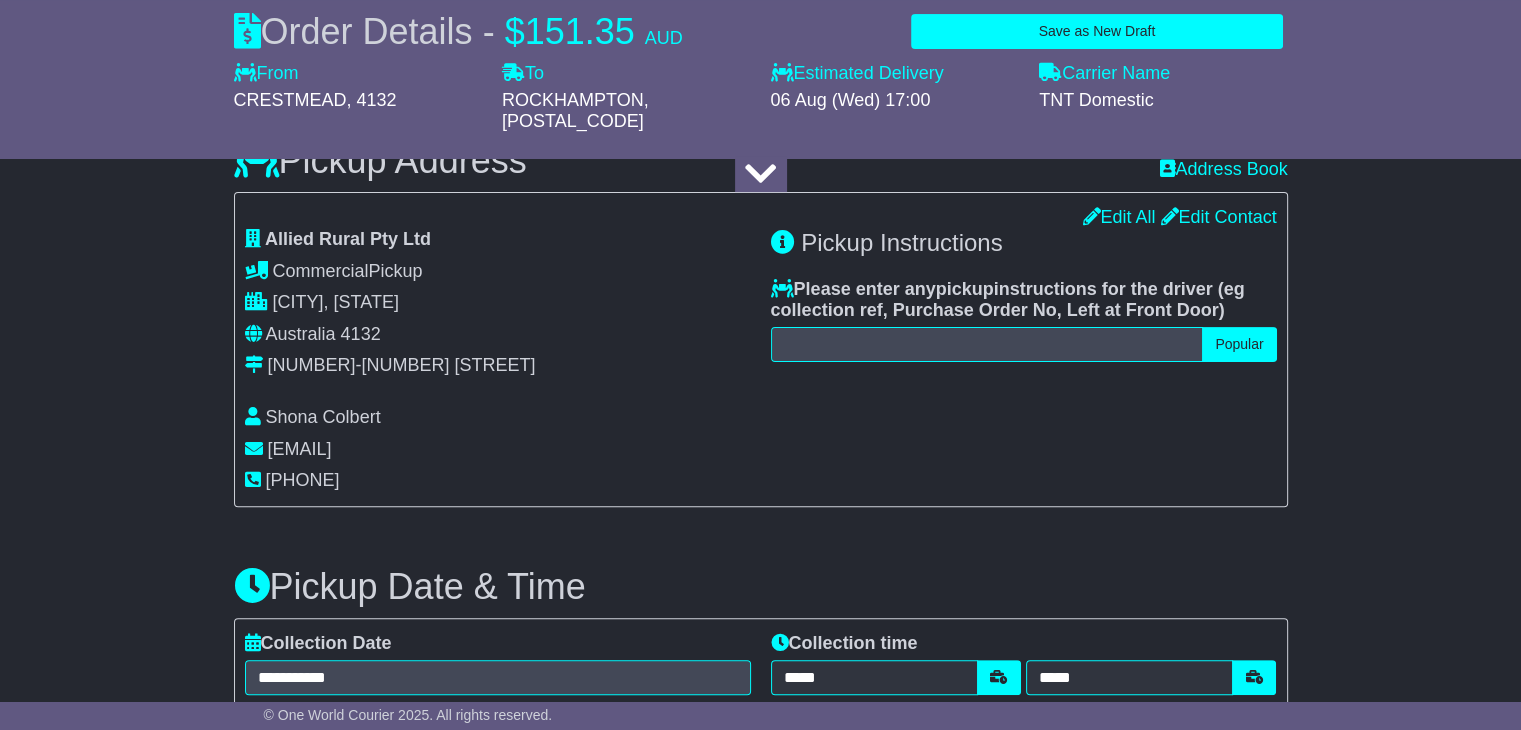 type on "******" 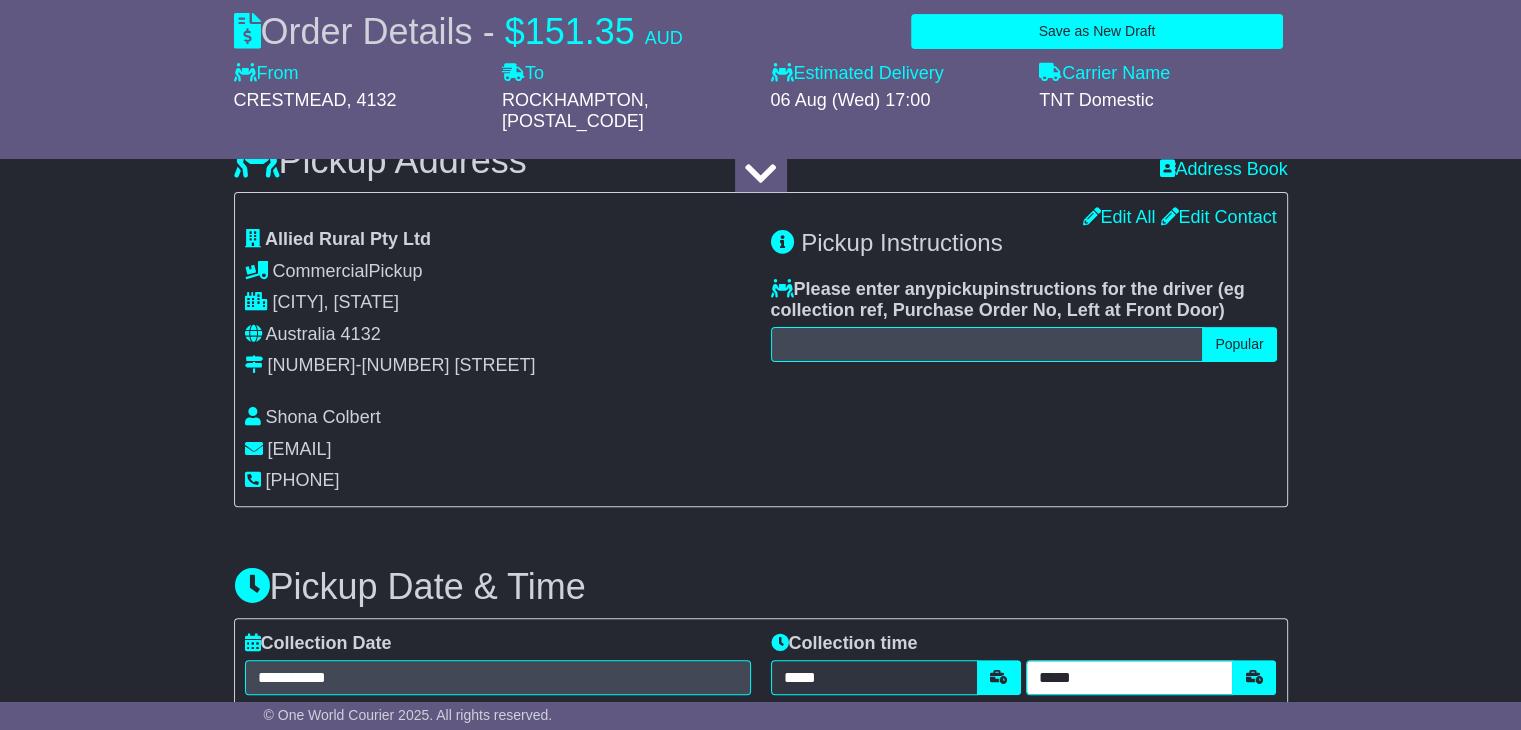 click on "*****" at bounding box center [1129, 677] 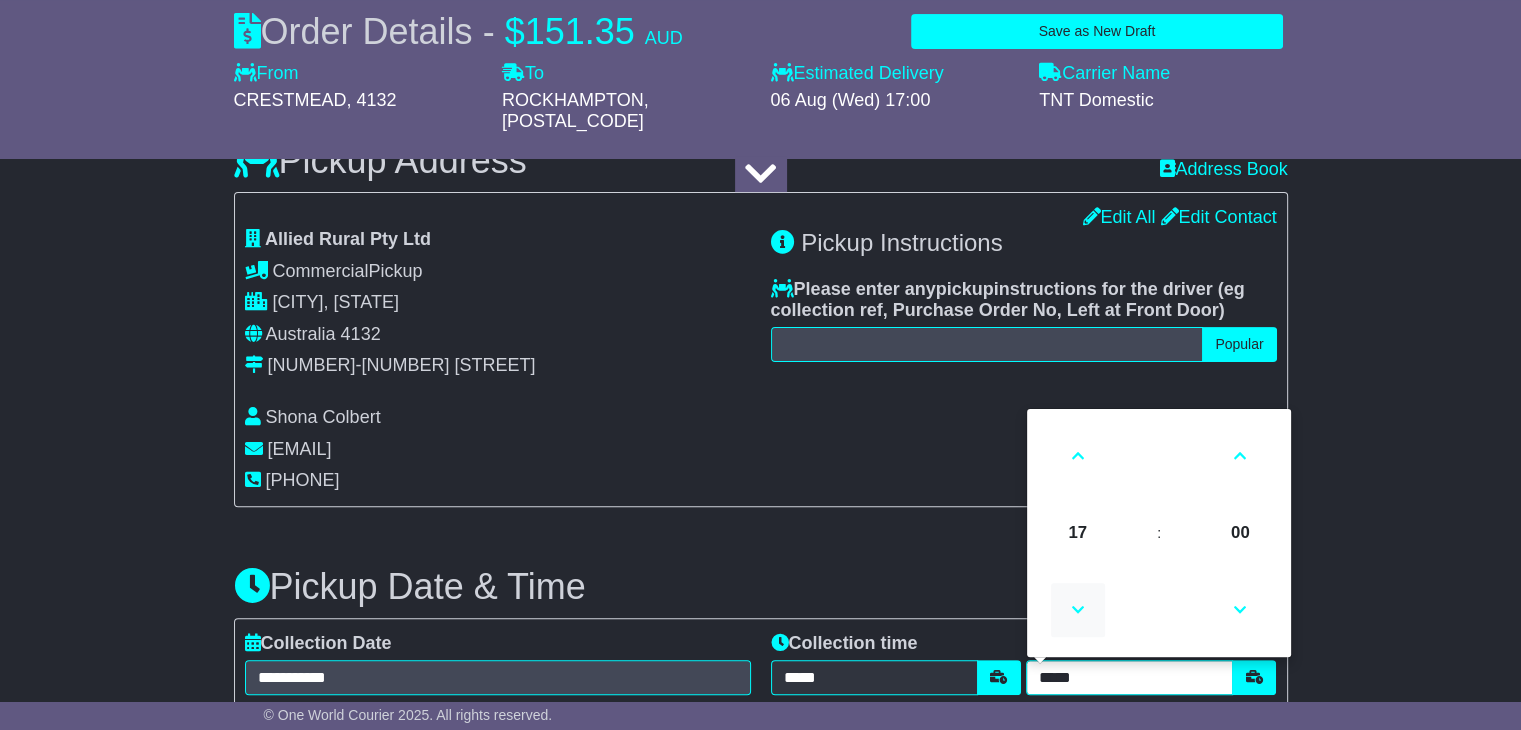 click at bounding box center (1078, 610) 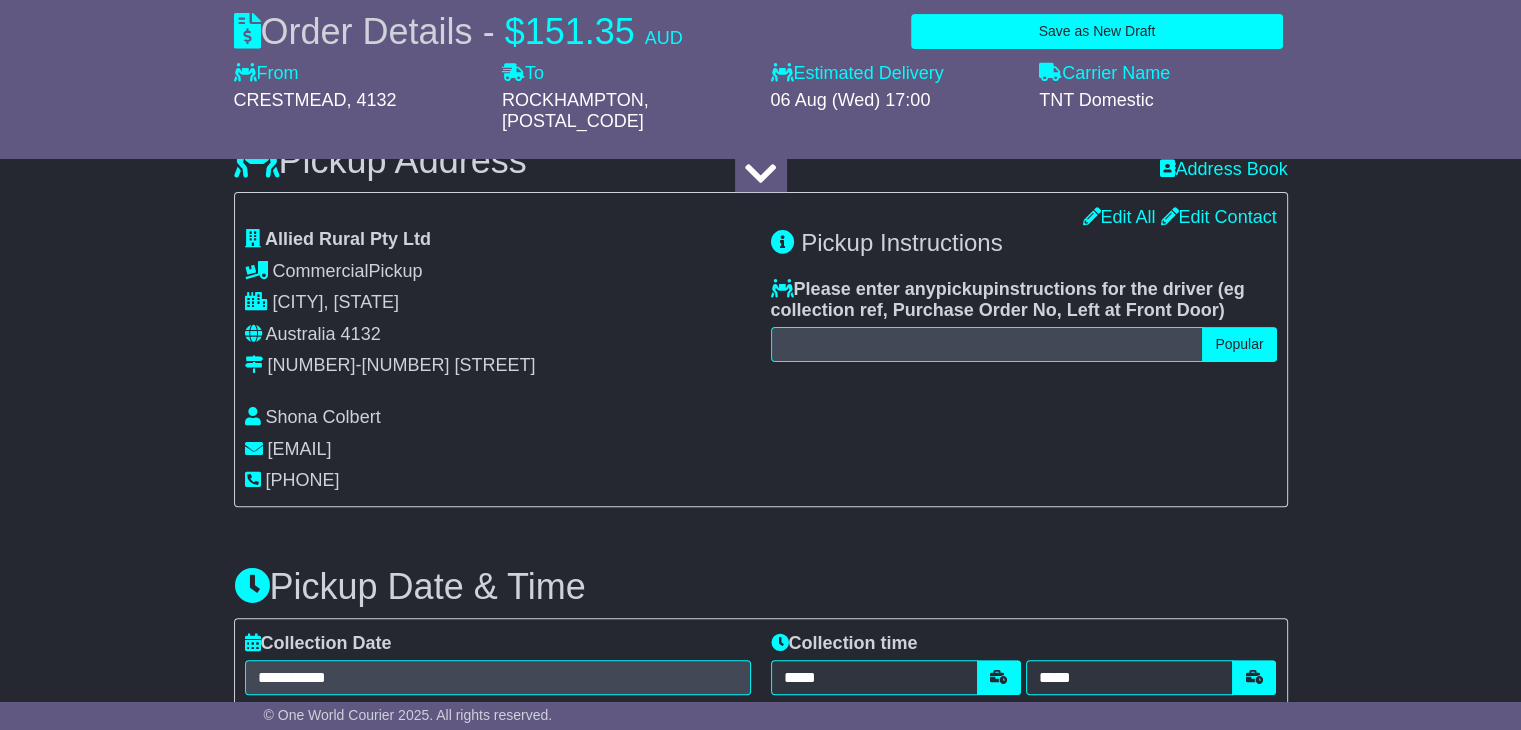 click on "**********" at bounding box center (760, 1143) 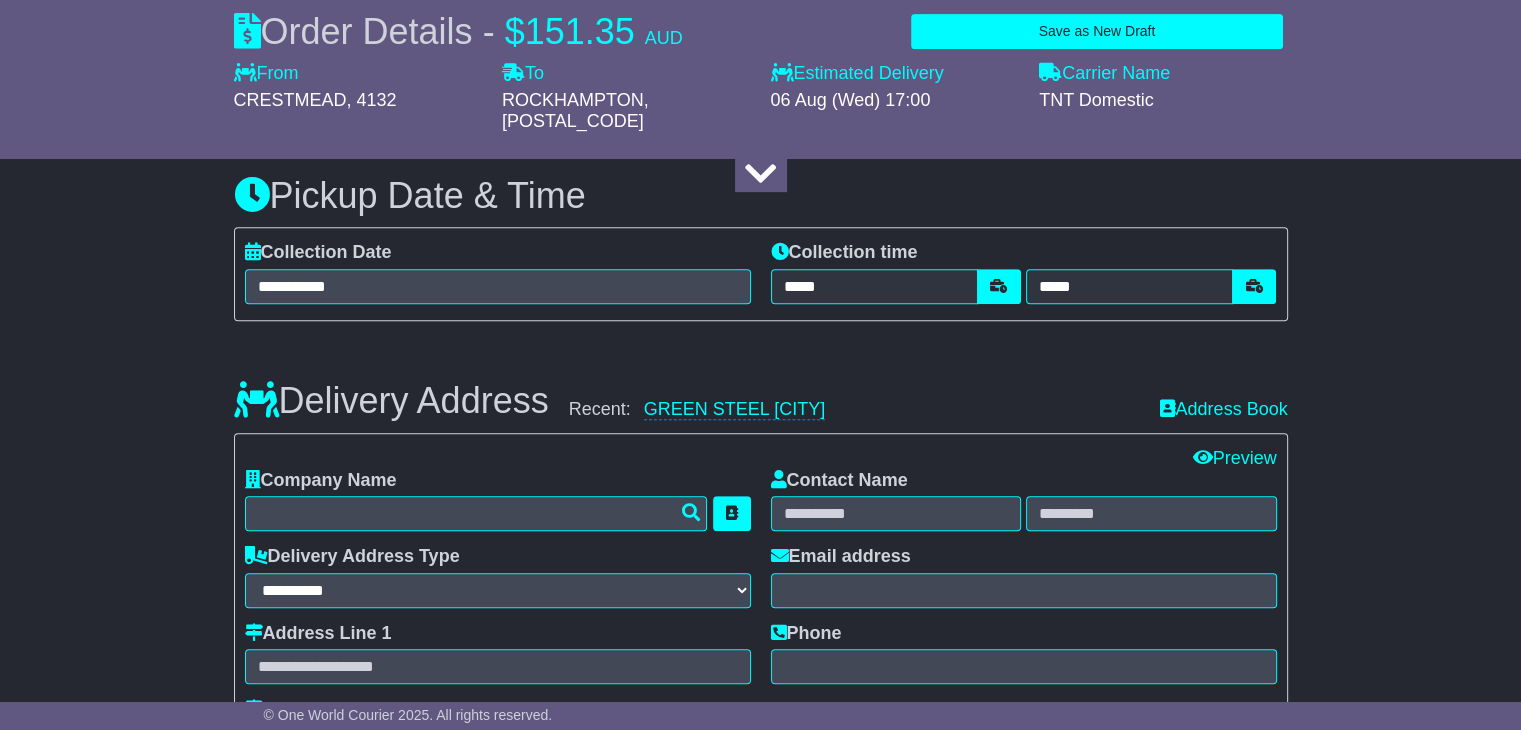 scroll, scrollTop: 1002, scrollLeft: 0, axis: vertical 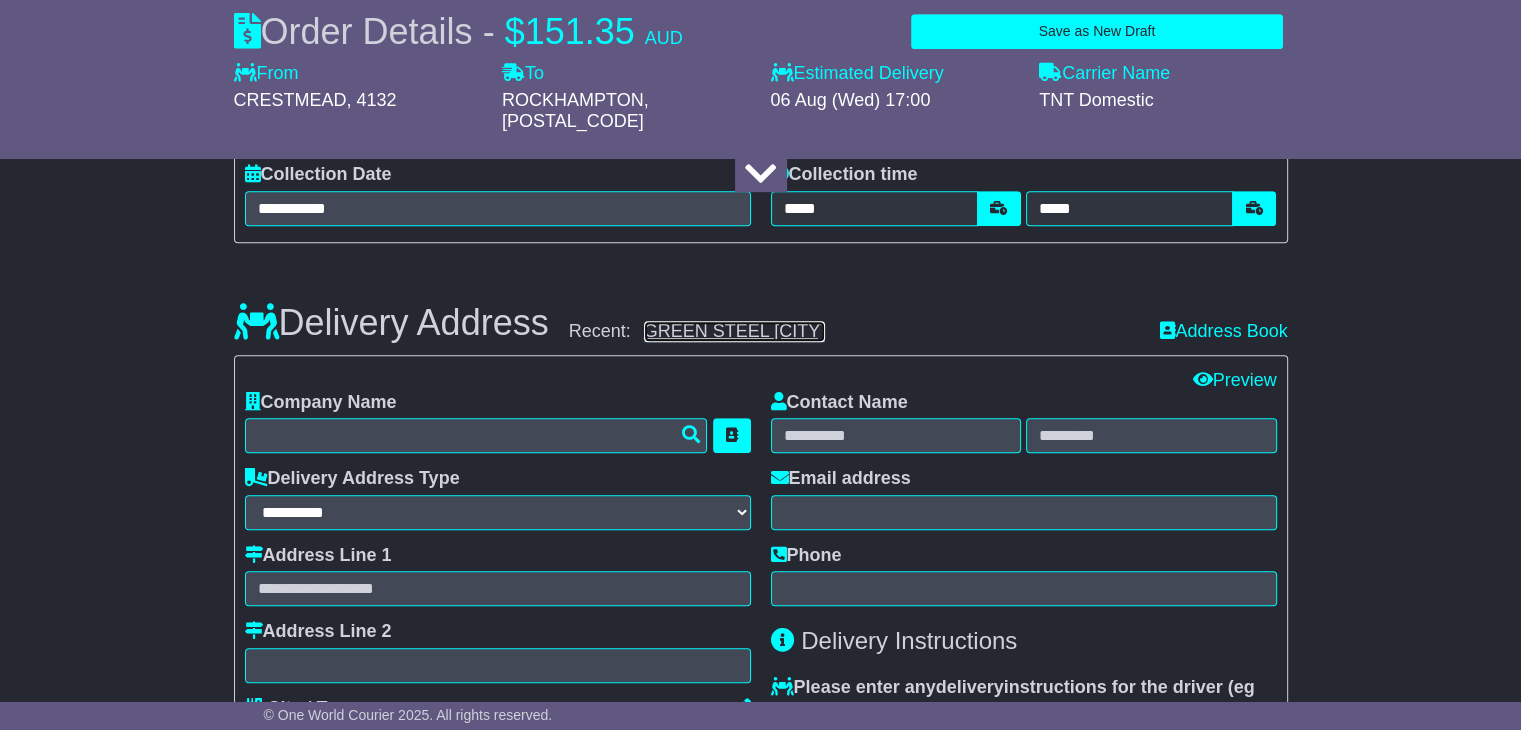 click on "GREEN STEEL [CITY]" at bounding box center [734, 331] 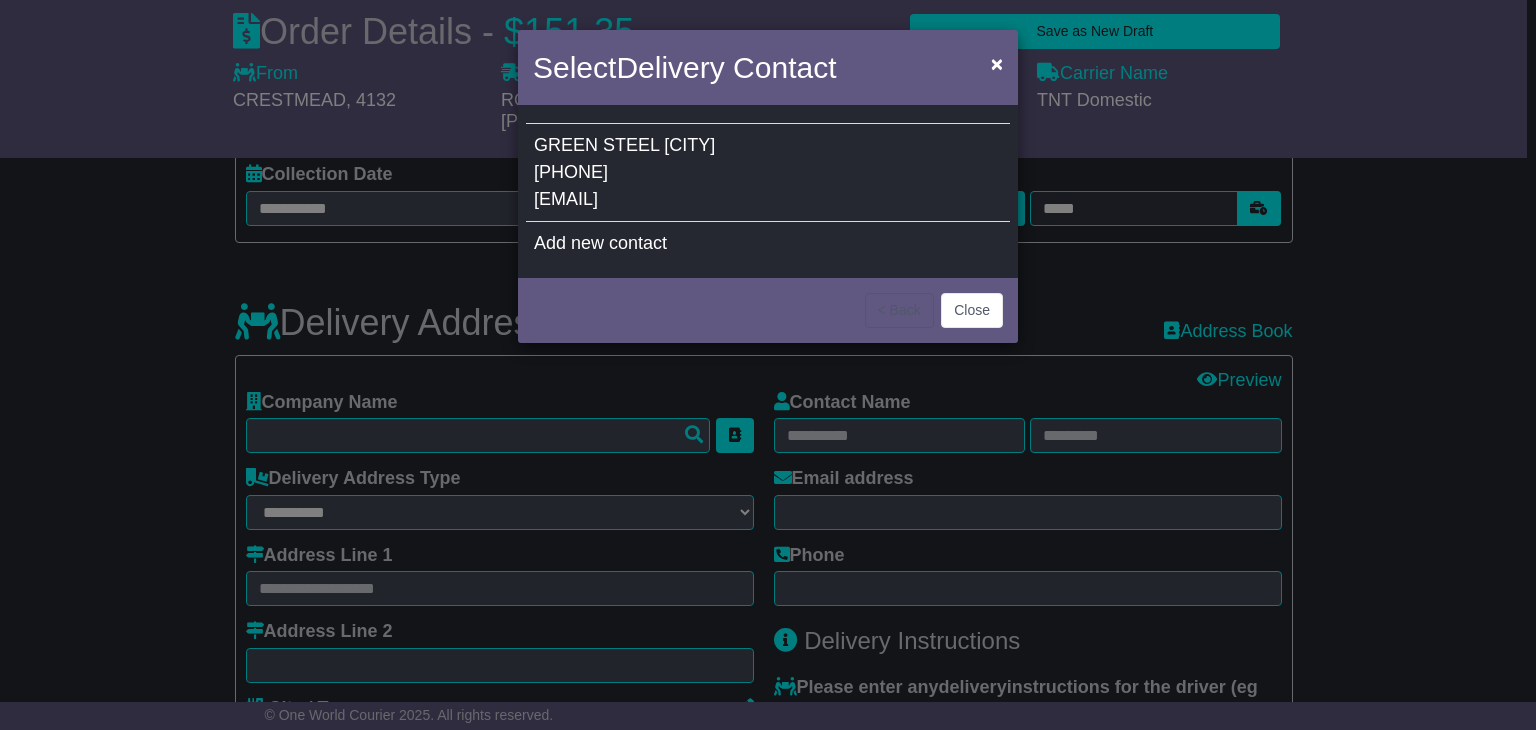 click on "[PHONE]" at bounding box center [571, 172] 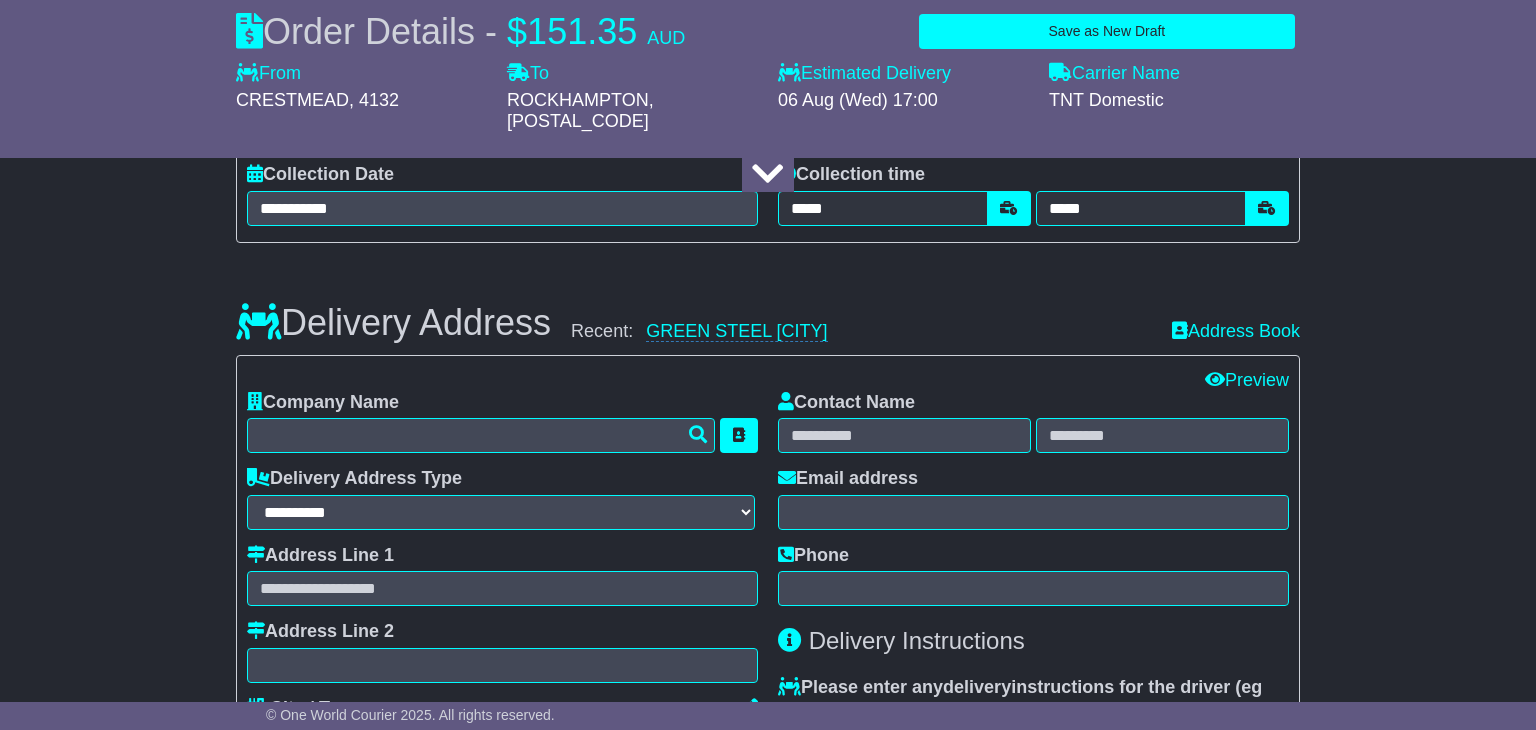 type on "**********" 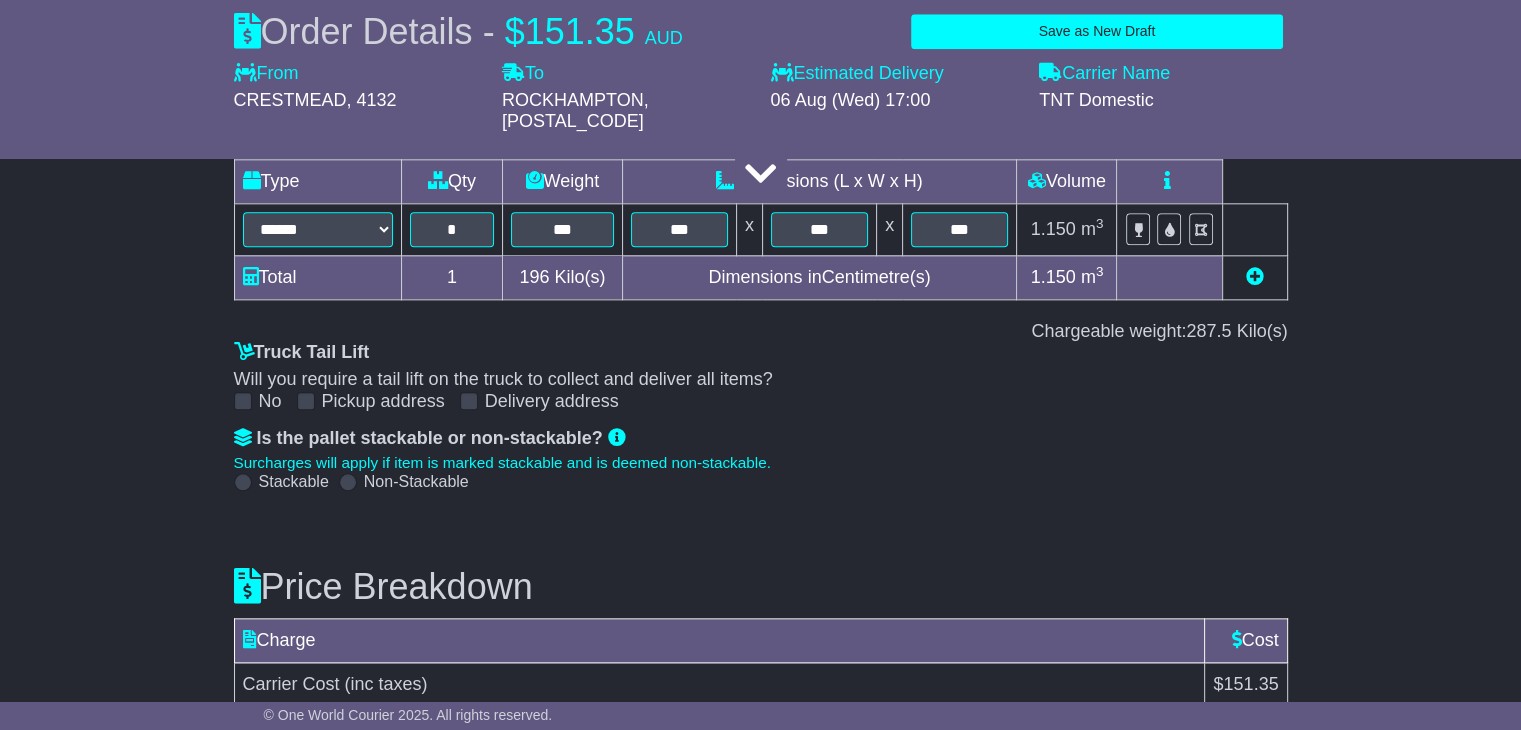 scroll, scrollTop: 2328, scrollLeft: 0, axis: vertical 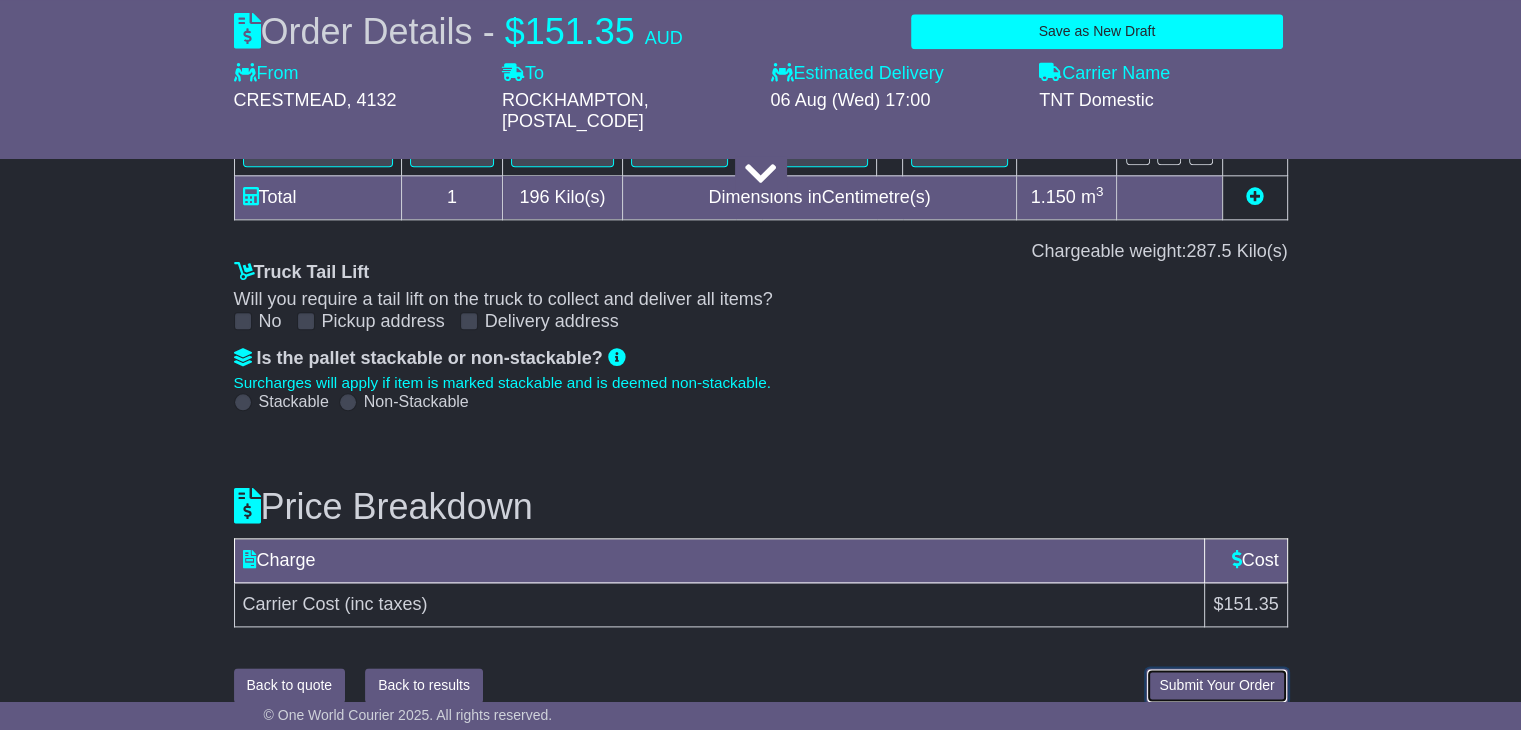 click on "Submit Your Order" at bounding box center (1216, 685) 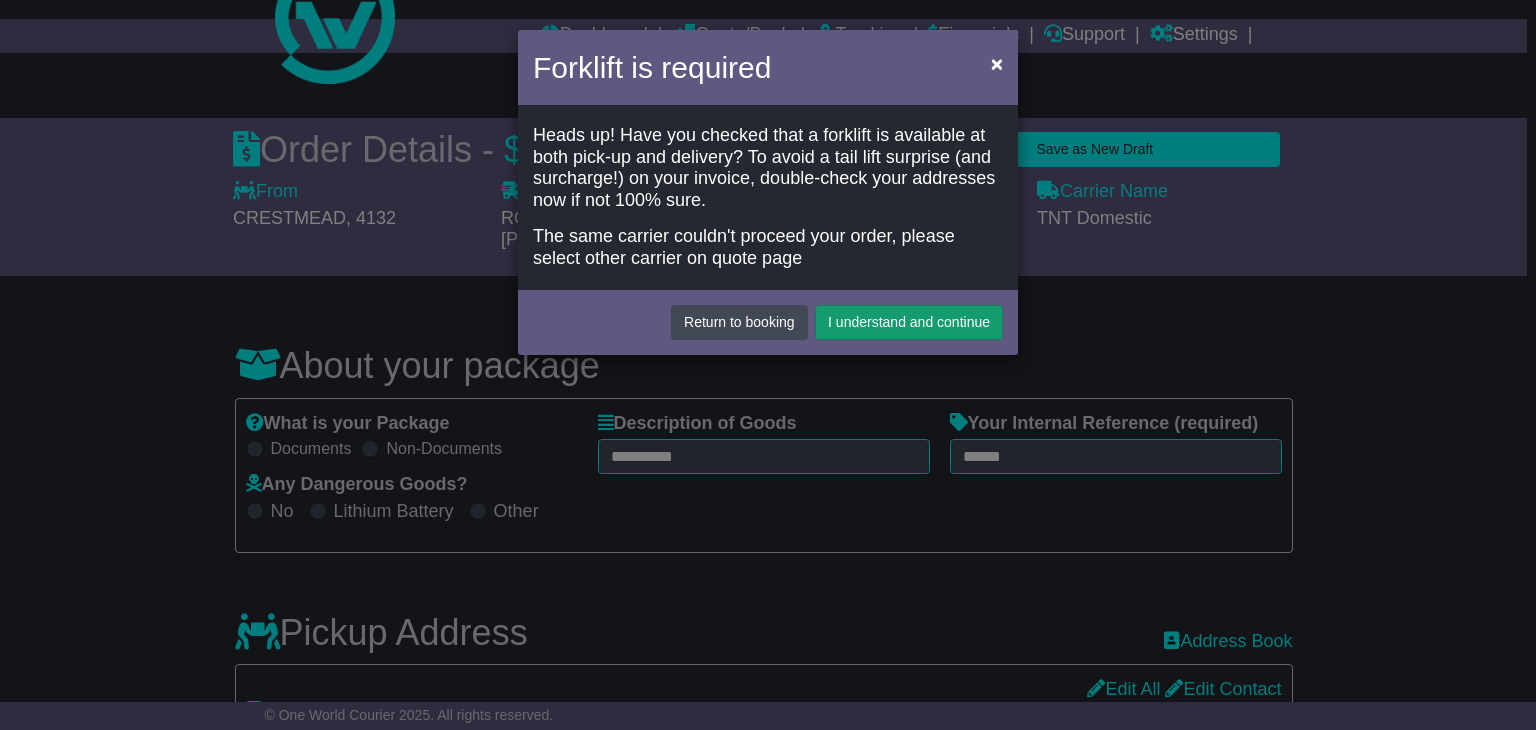 scroll, scrollTop: 2, scrollLeft: 0, axis: vertical 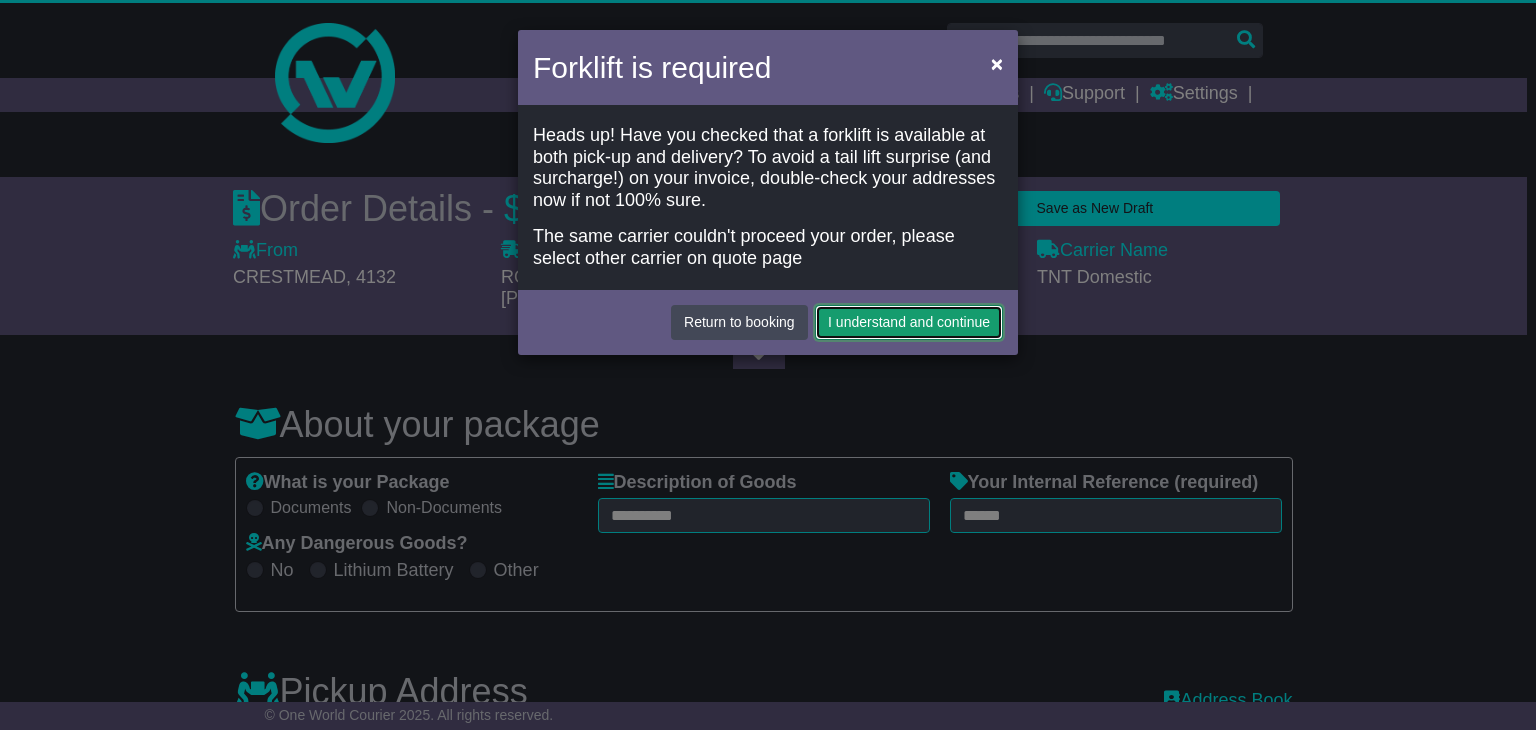 click on "I understand and continue" at bounding box center [909, 322] 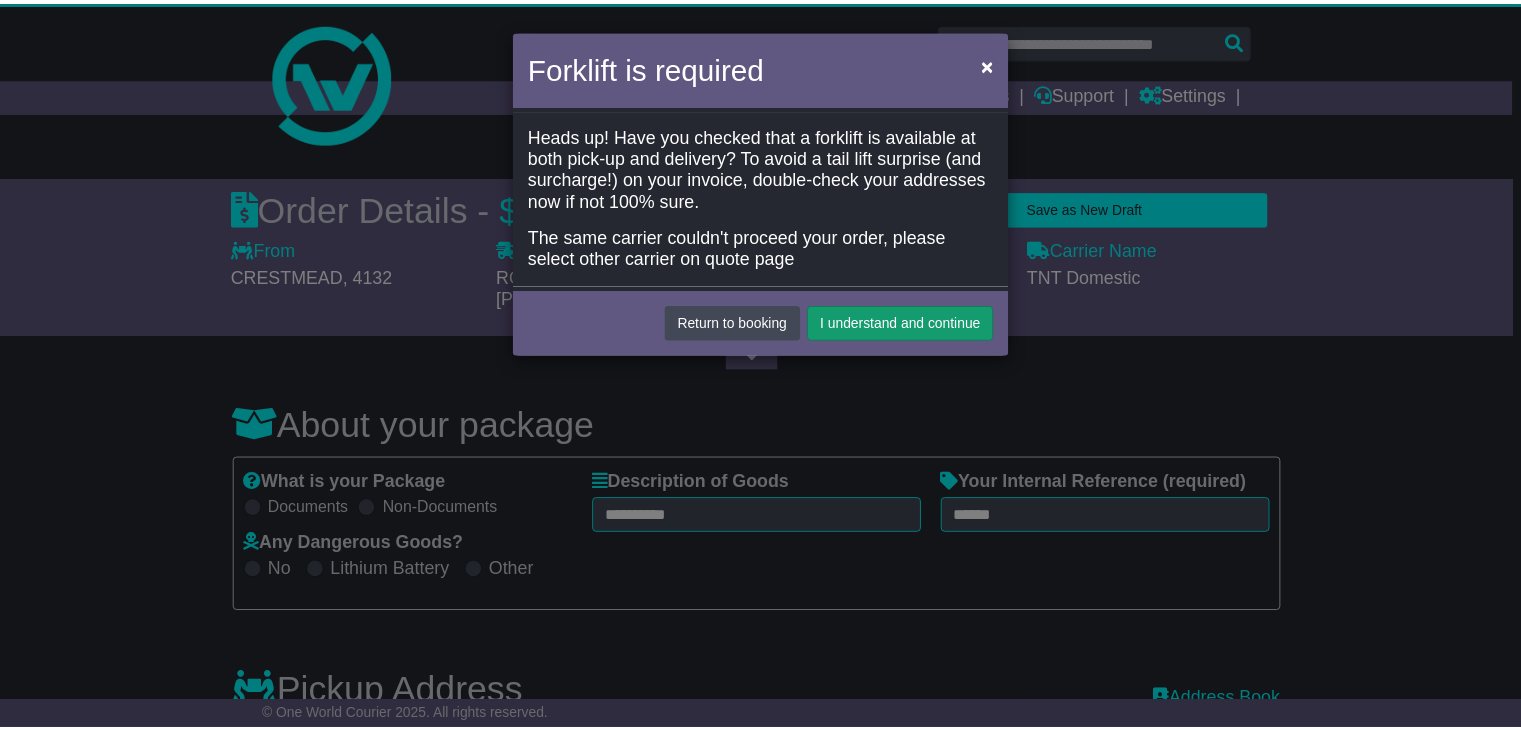 scroll, scrollTop: 0, scrollLeft: 0, axis: both 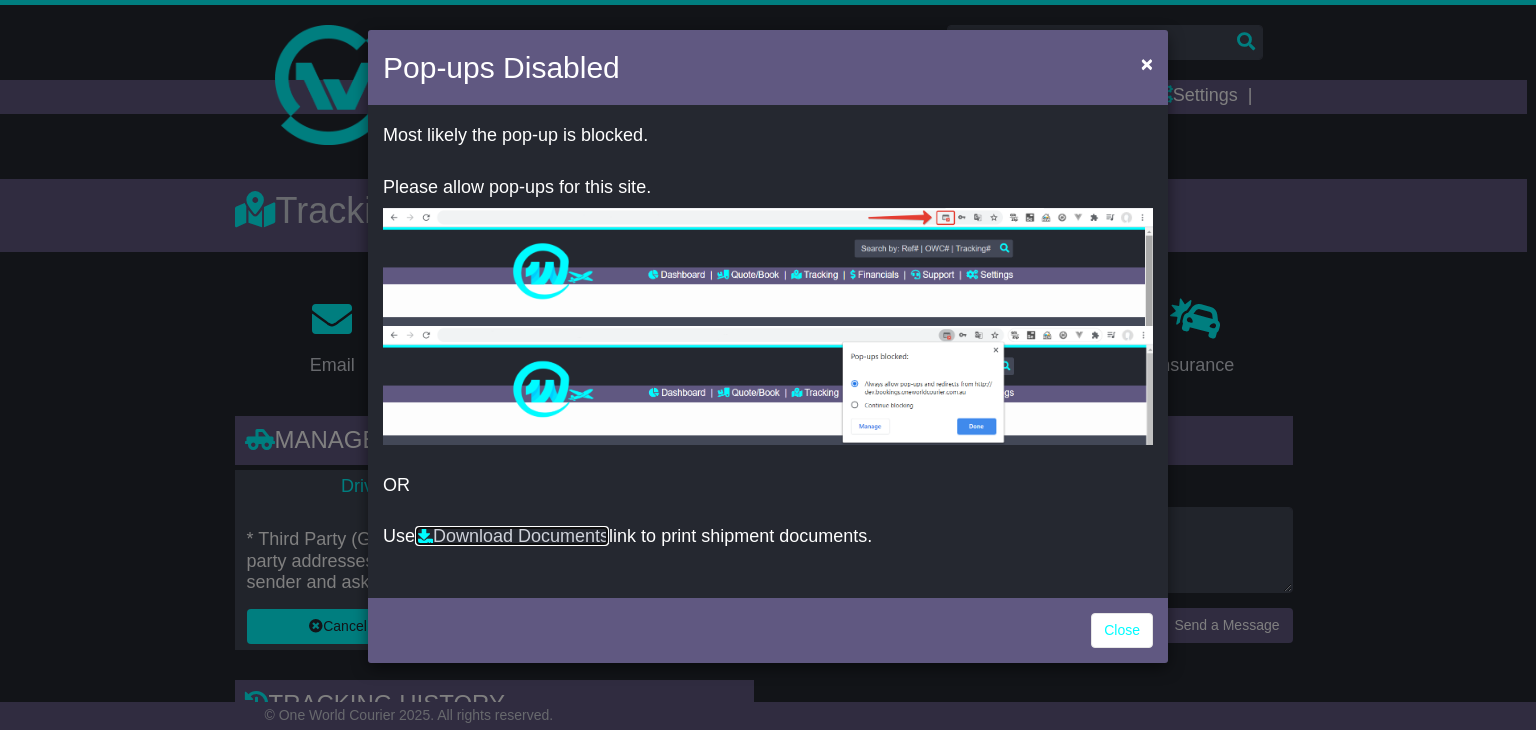 click on "Download Documents" at bounding box center (512, 536) 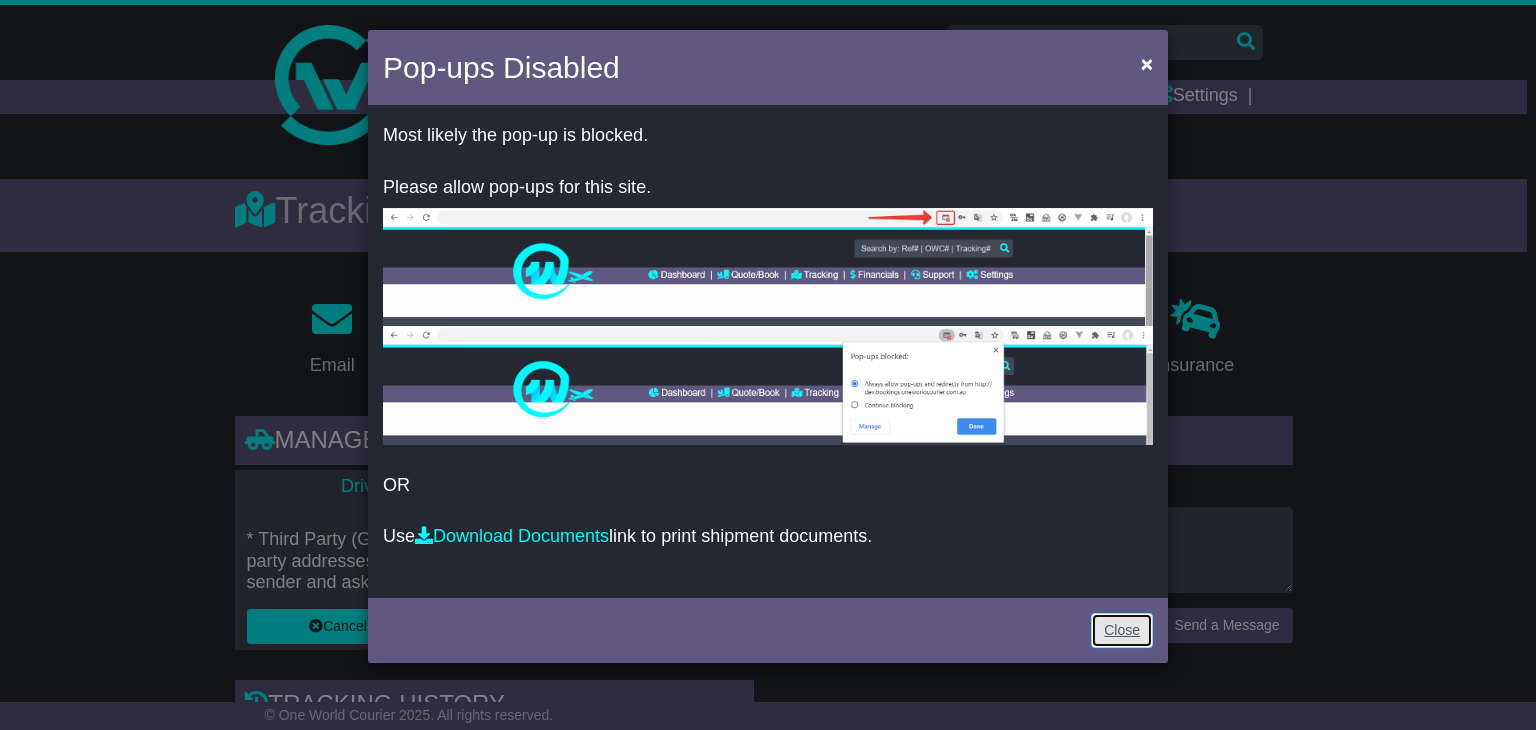 click on "Close" at bounding box center [1122, 630] 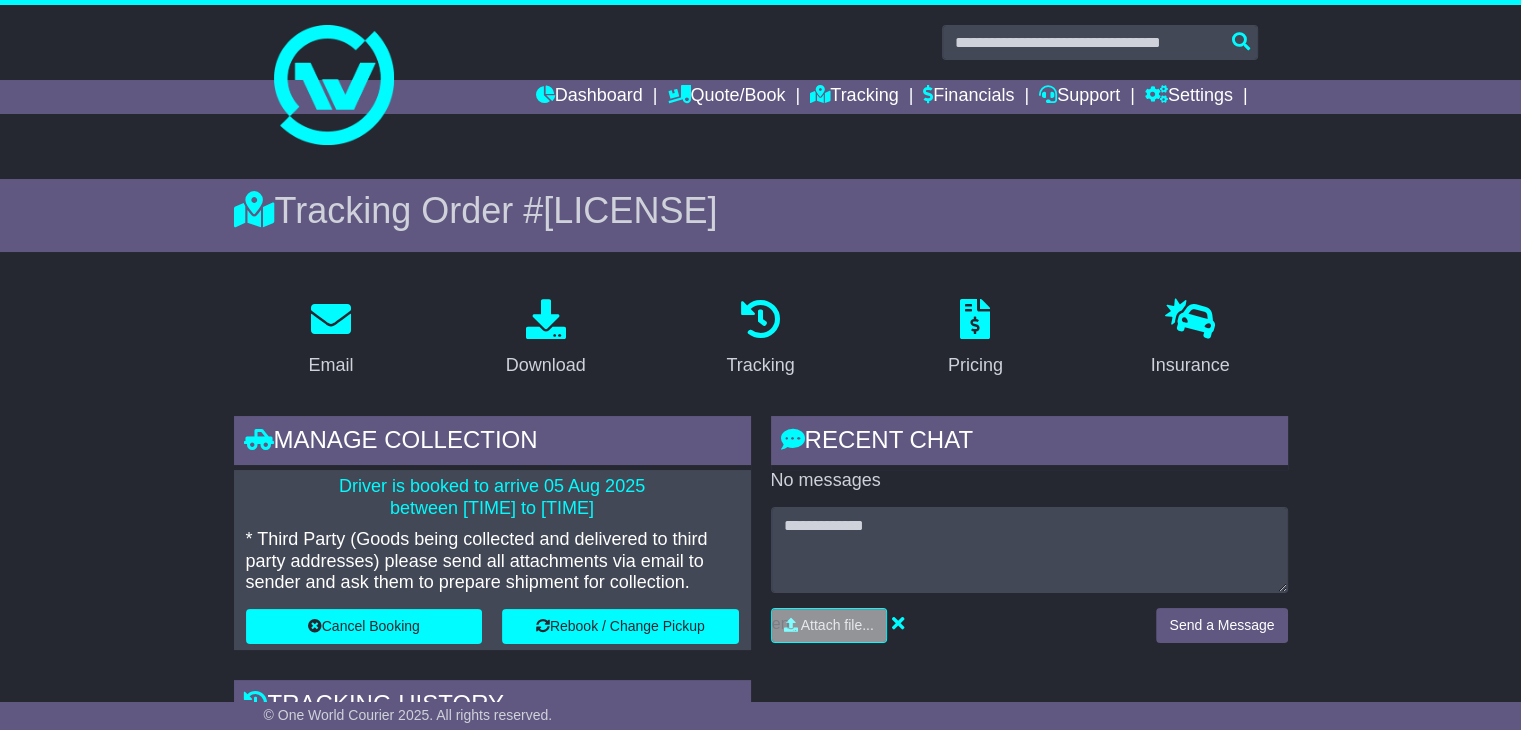 click on "Email
Download
Tracking
Pricing
Insurance" at bounding box center [760, 1415] 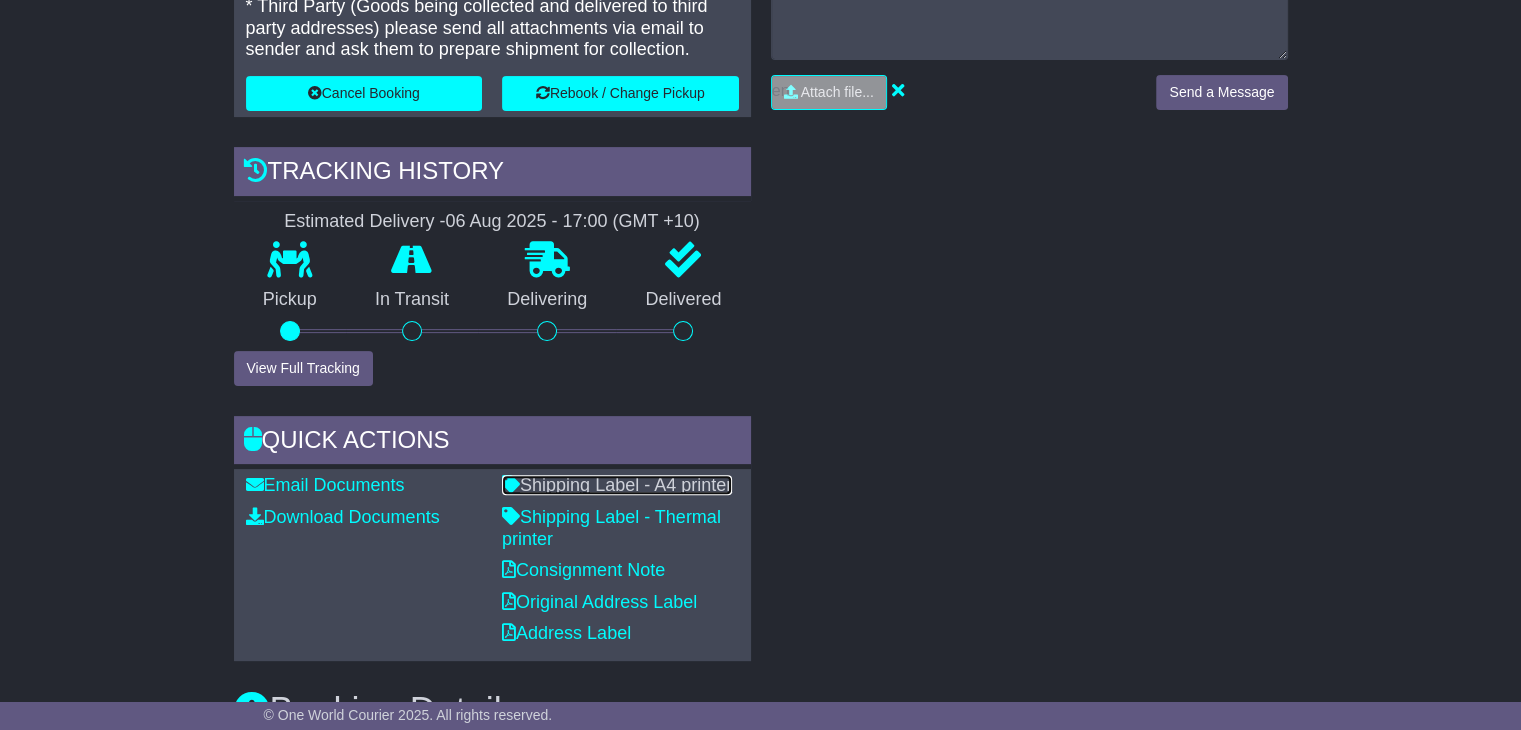 click on "Shipping Label - A4 printer" at bounding box center (617, 485) 